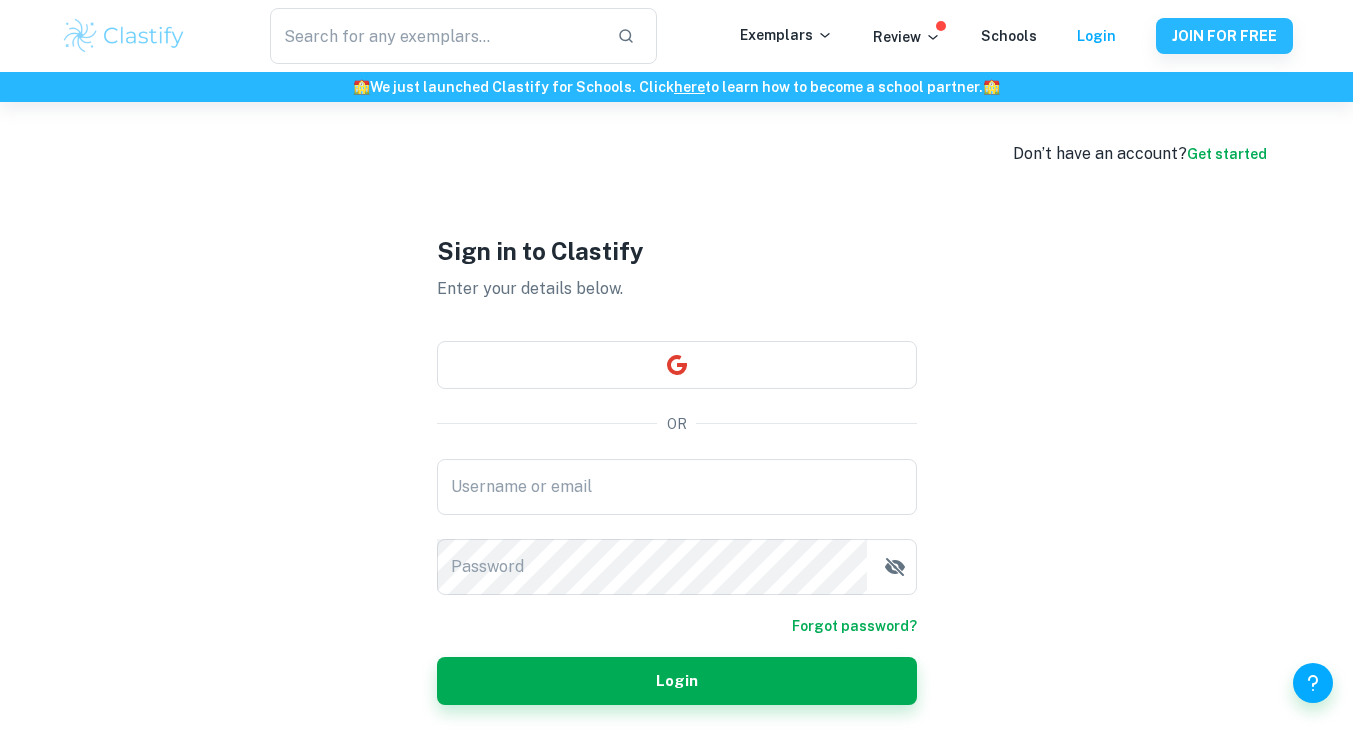 scroll, scrollTop: 0, scrollLeft: 0, axis: both 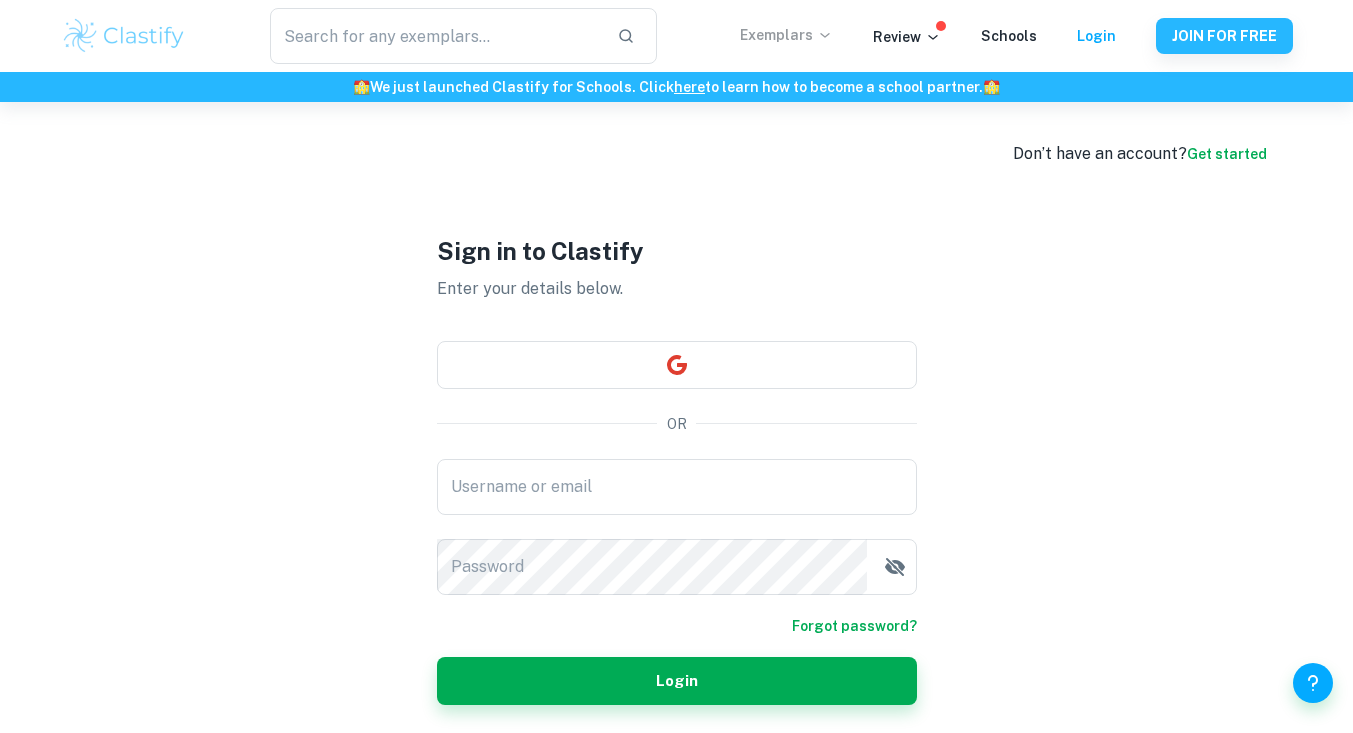 click on "Exemplars" at bounding box center [786, 35] 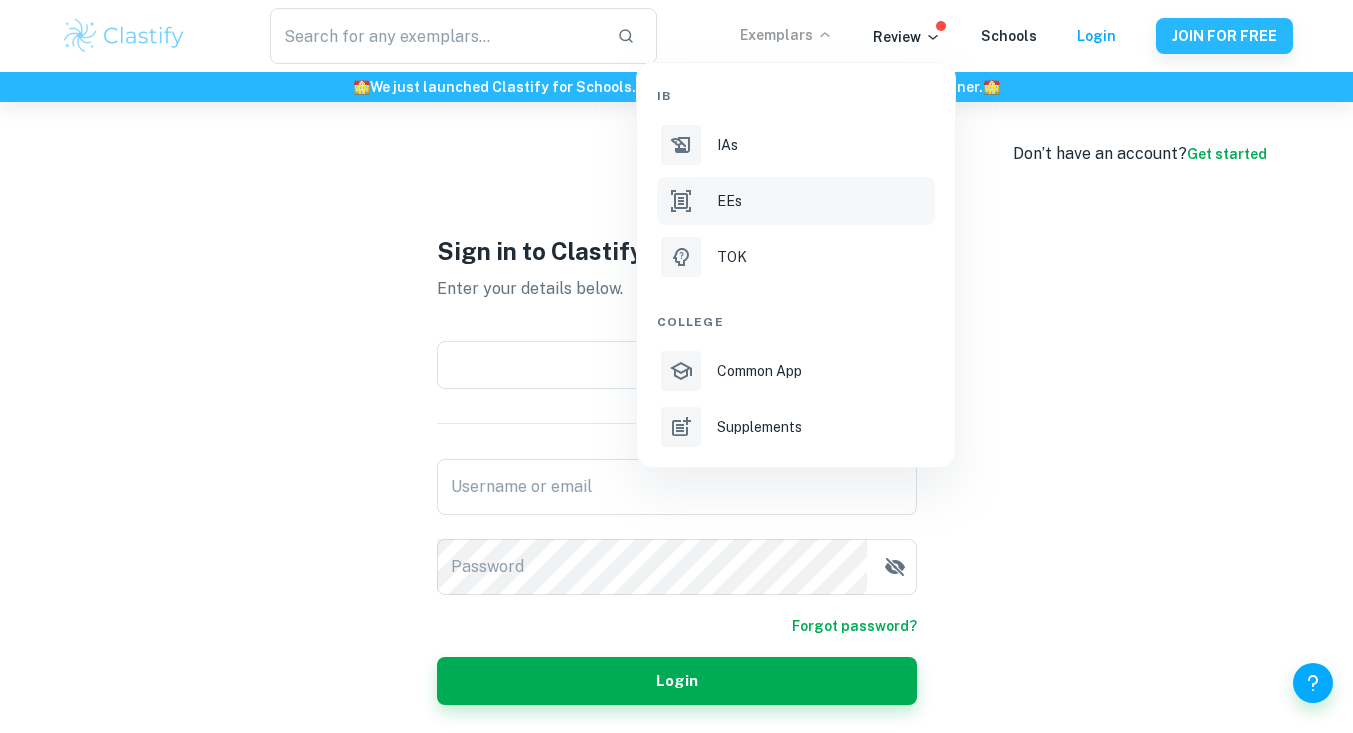 click on "EEs" at bounding box center (796, 201) 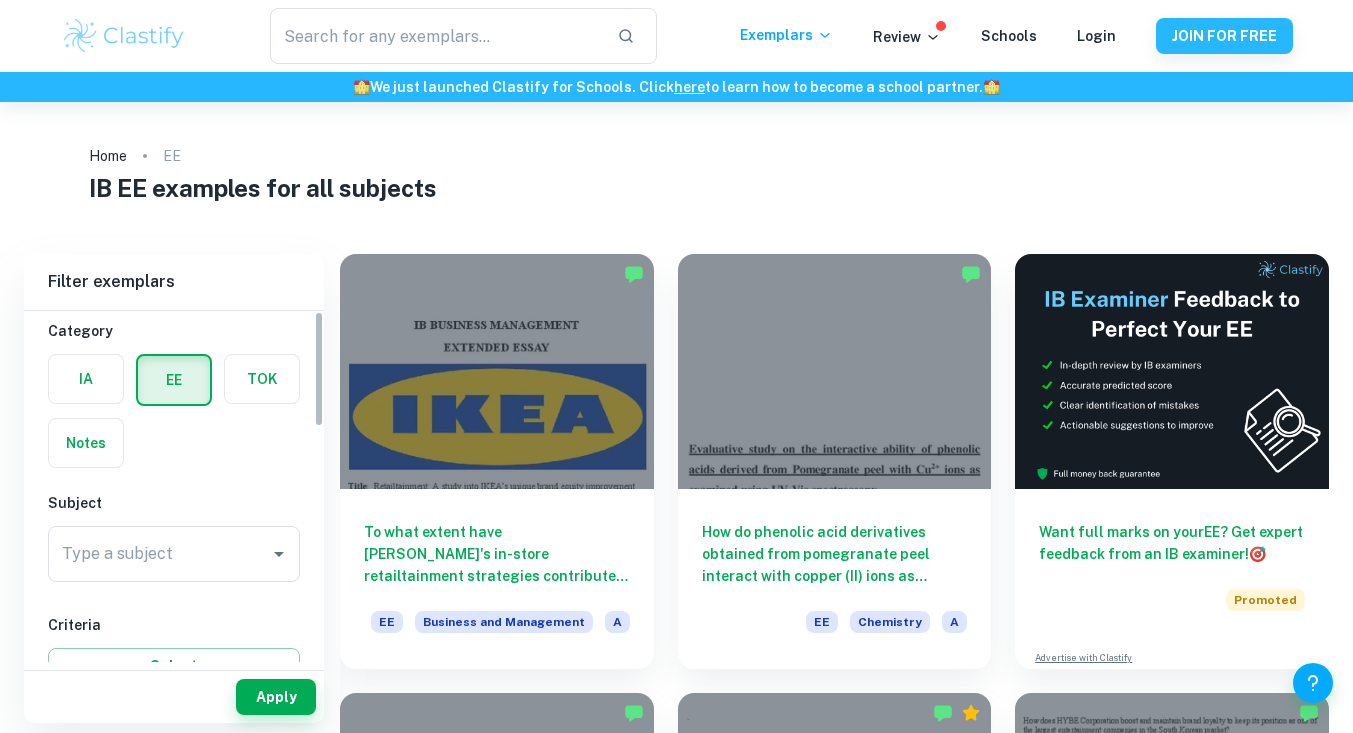 scroll, scrollTop: 133, scrollLeft: 0, axis: vertical 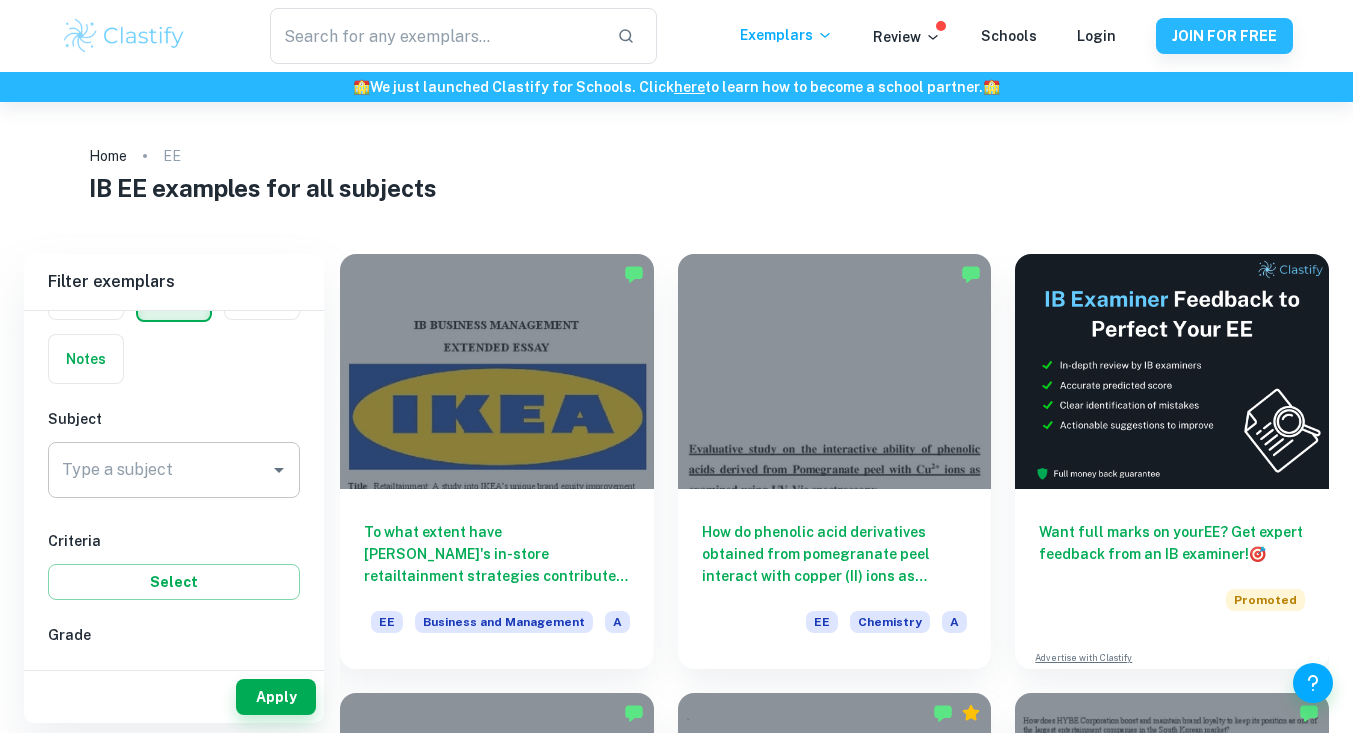 click on "Type a subject" at bounding box center (159, 470) 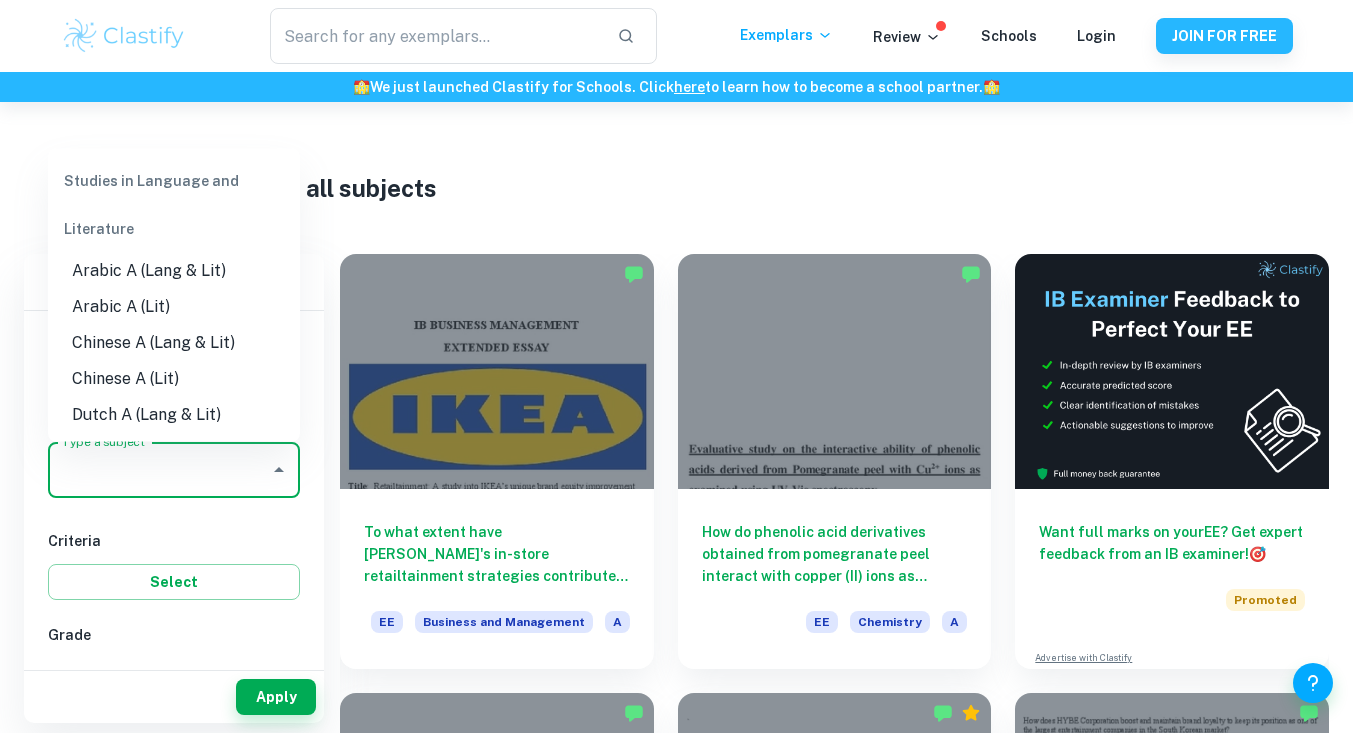 scroll, scrollTop: 133, scrollLeft: 0, axis: vertical 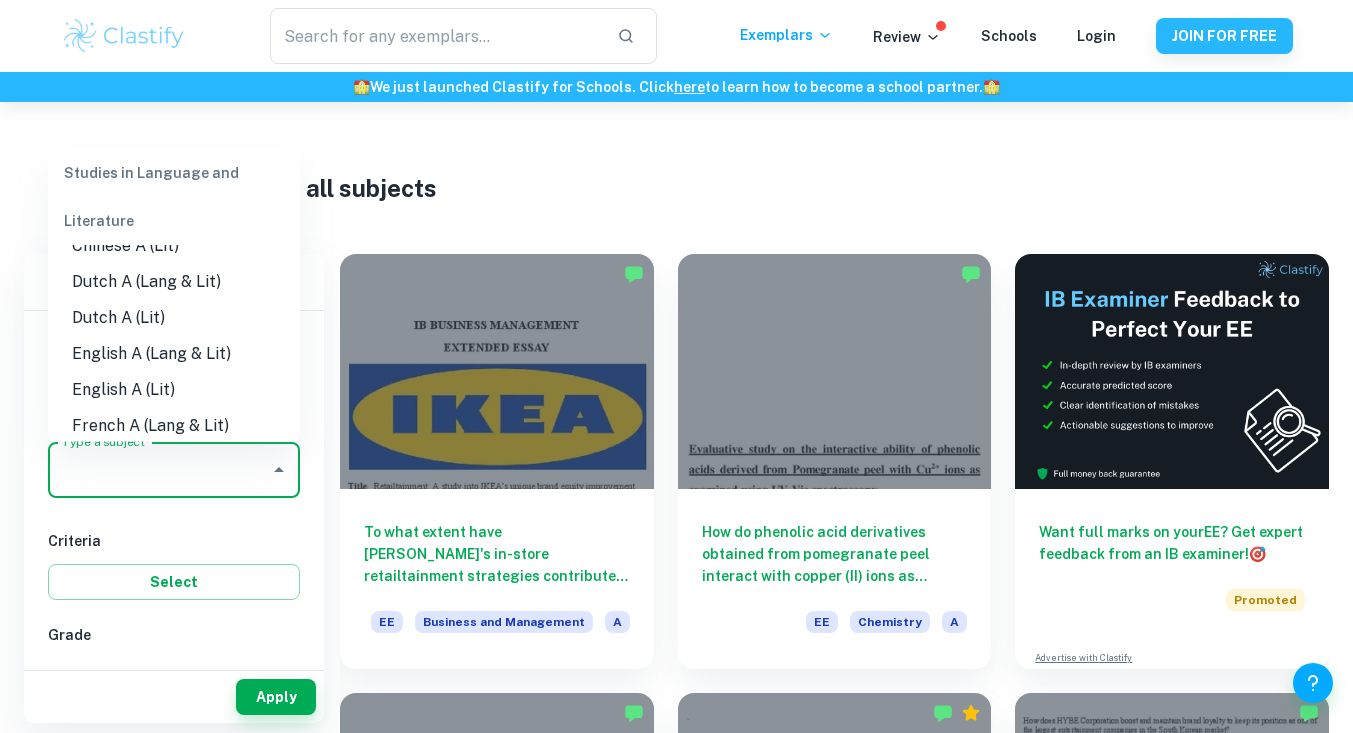 click on "English A (Lang & Lit)" at bounding box center (174, 353) 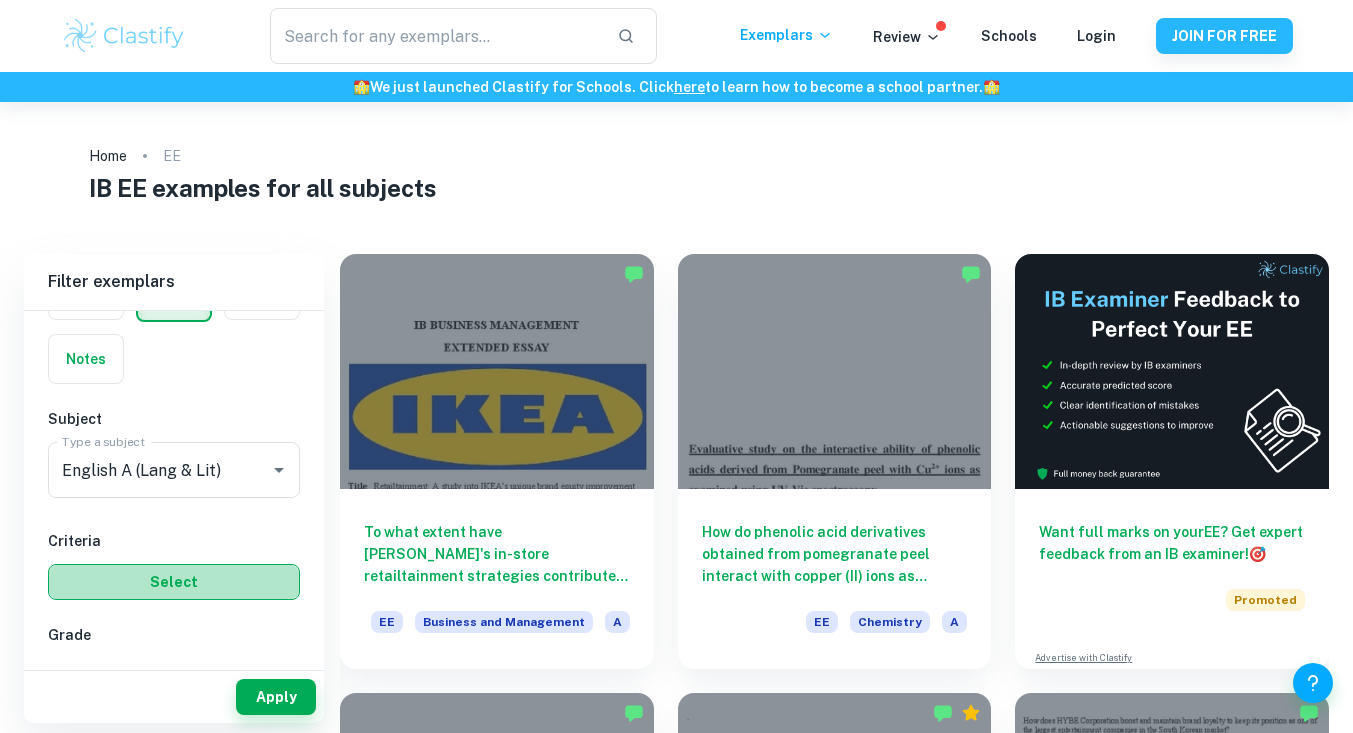 click on "Select" at bounding box center (174, 582) 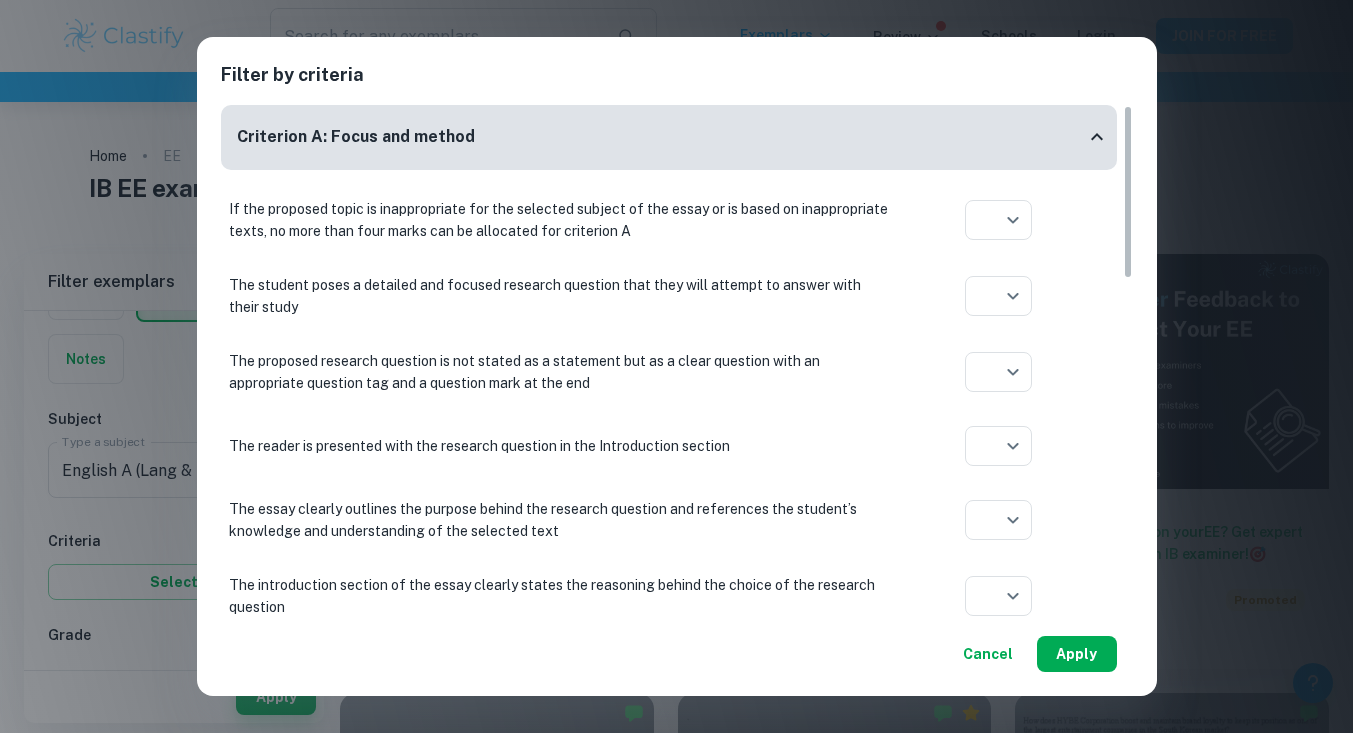 click on "Apply" at bounding box center (1077, 654) 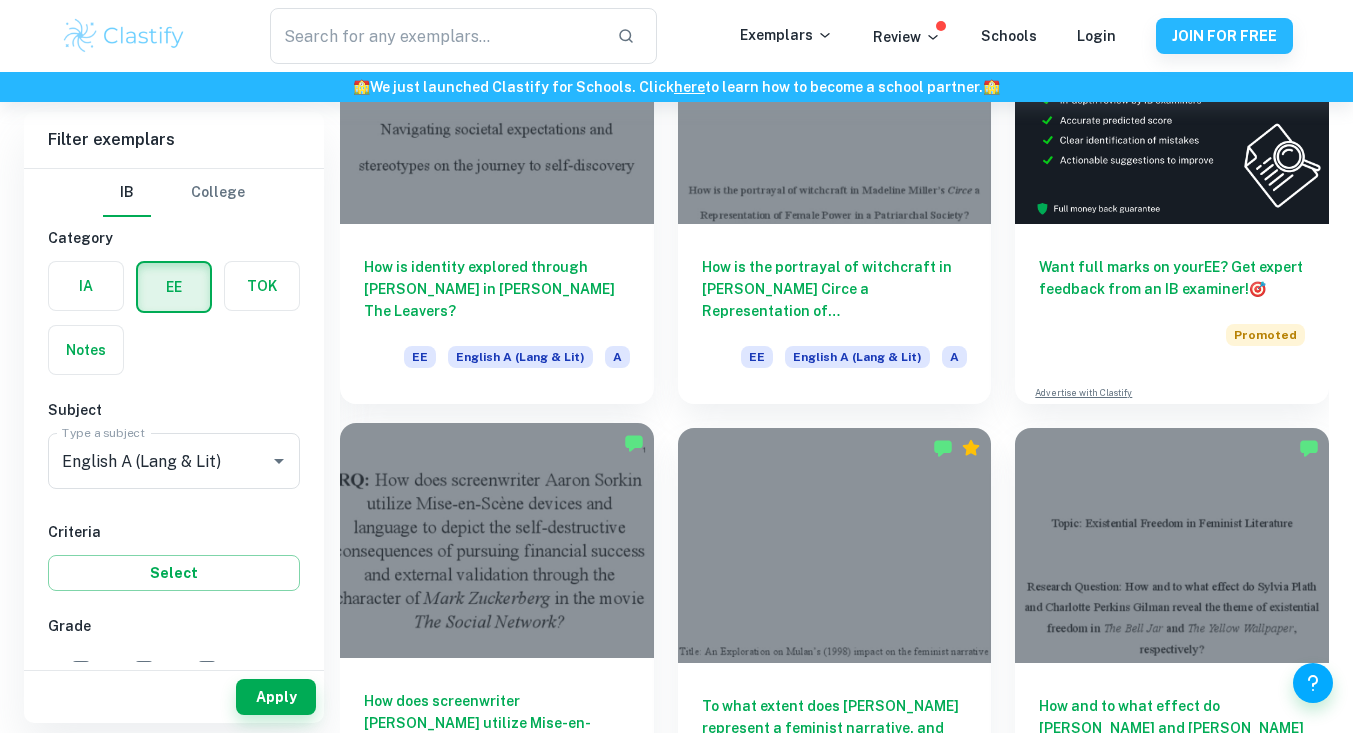scroll, scrollTop: 133, scrollLeft: 0, axis: vertical 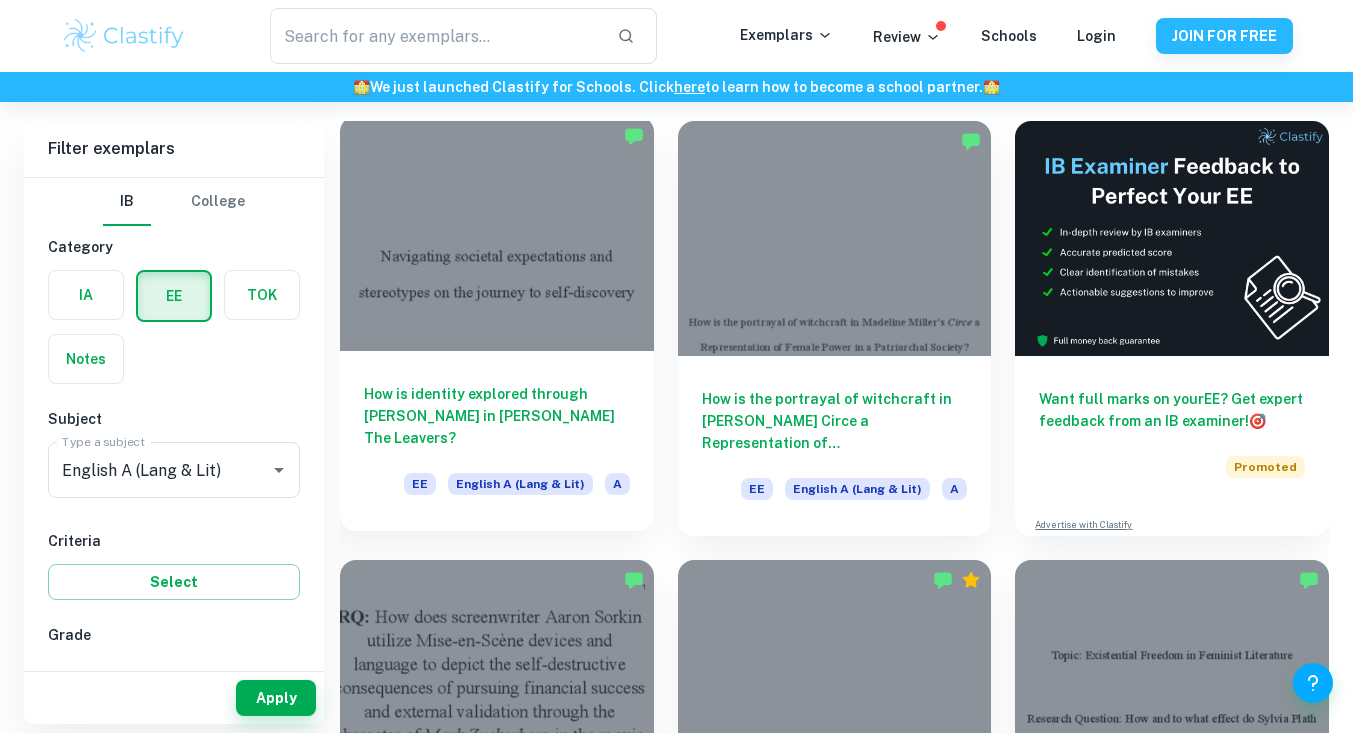 click at bounding box center [497, 233] 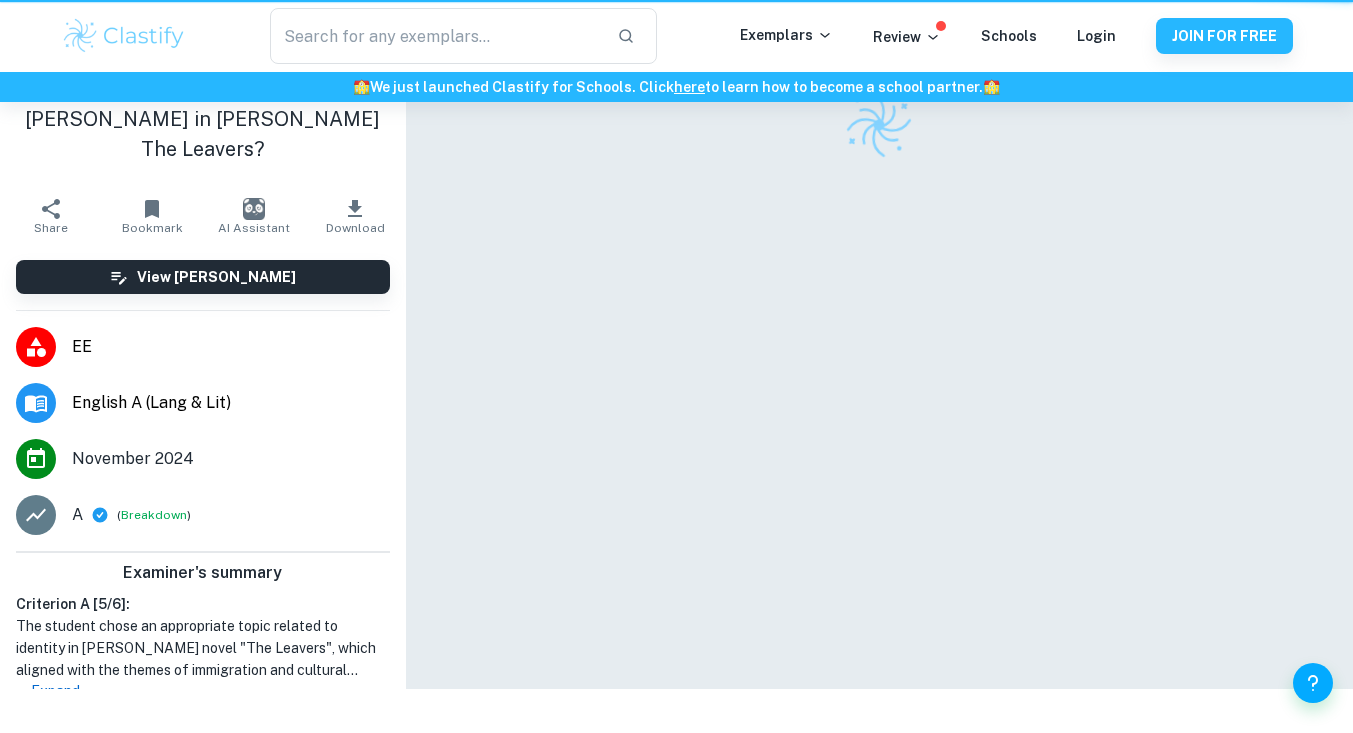 scroll, scrollTop: 0, scrollLeft: 0, axis: both 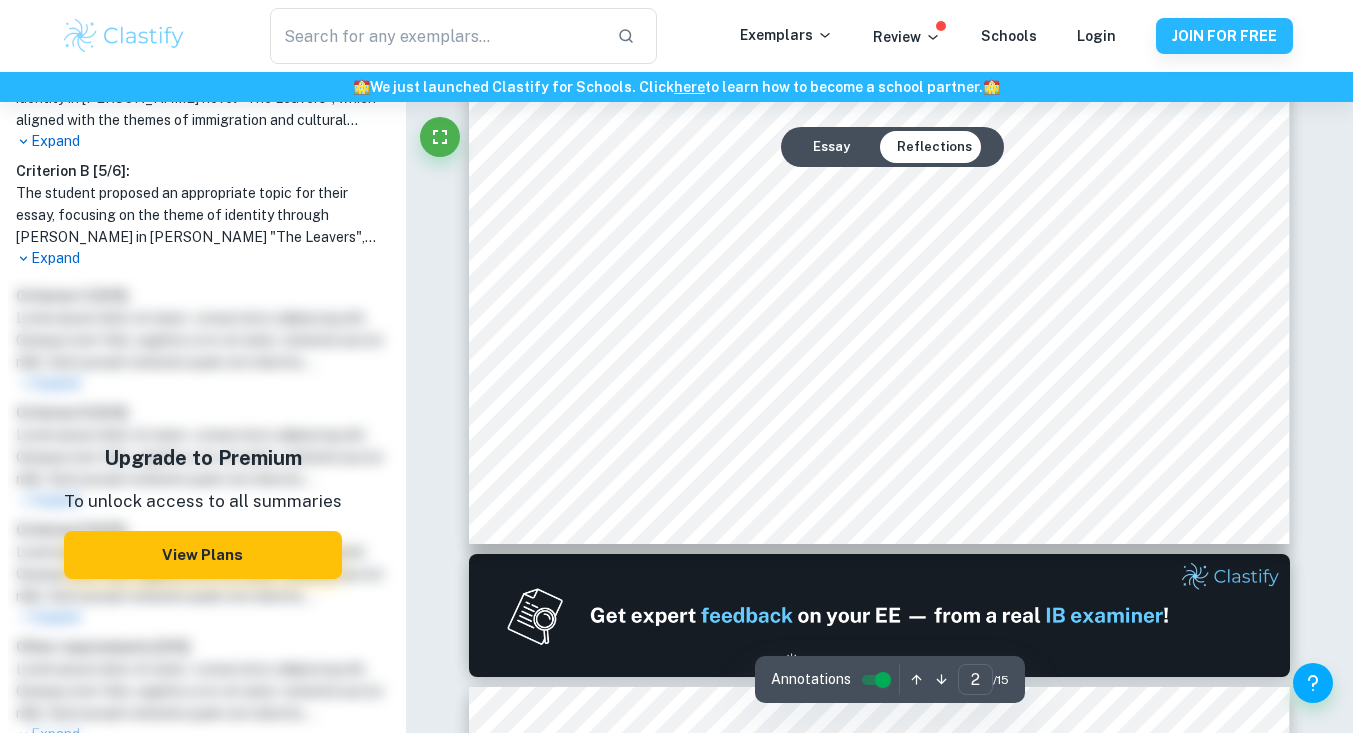 type on "1" 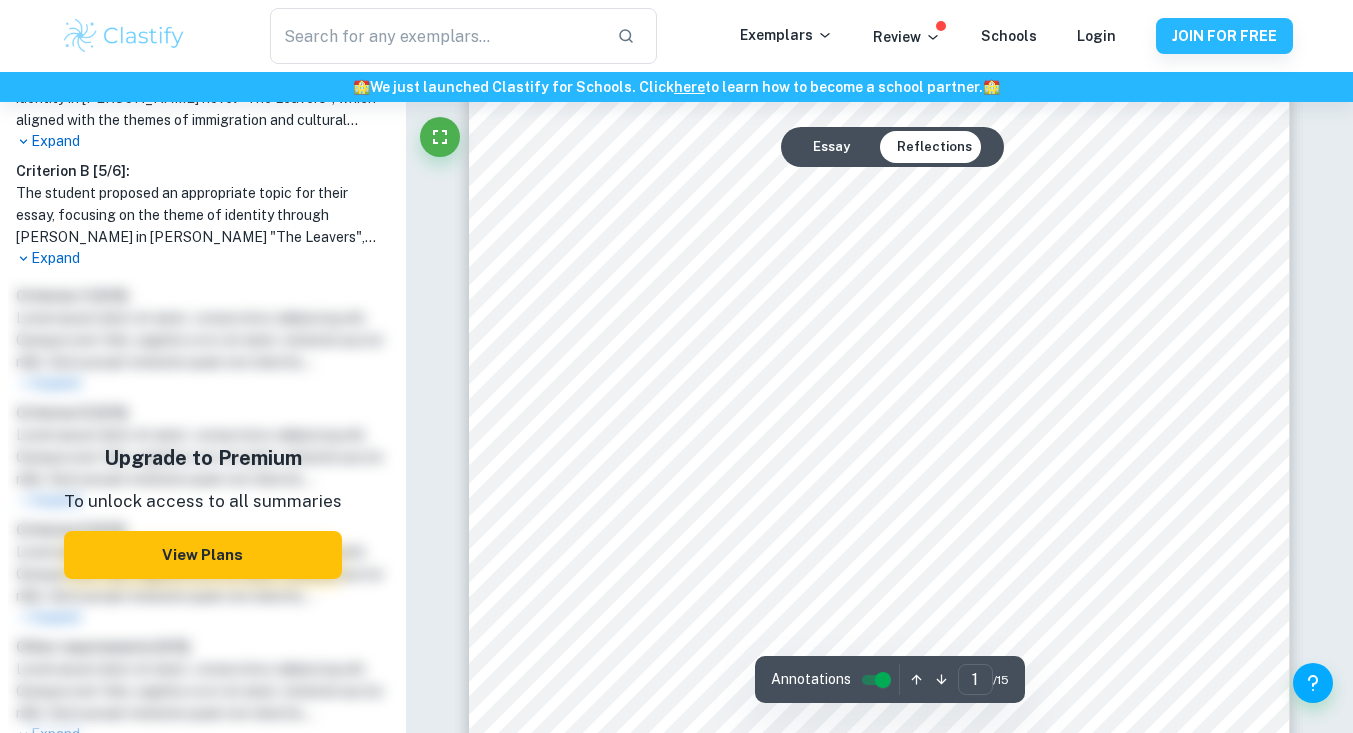 scroll, scrollTop: 0, scrollLeft: 0, axis: both 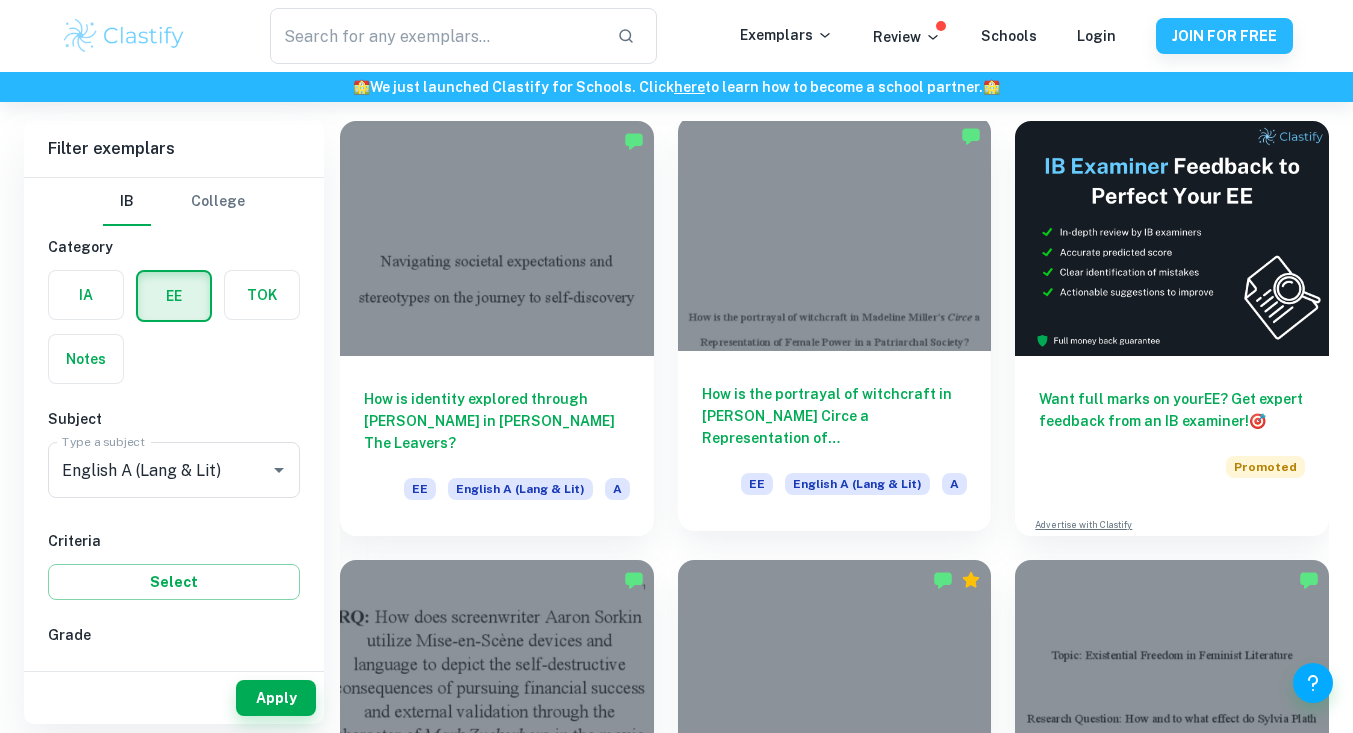 click at bounding box center (835, 233) 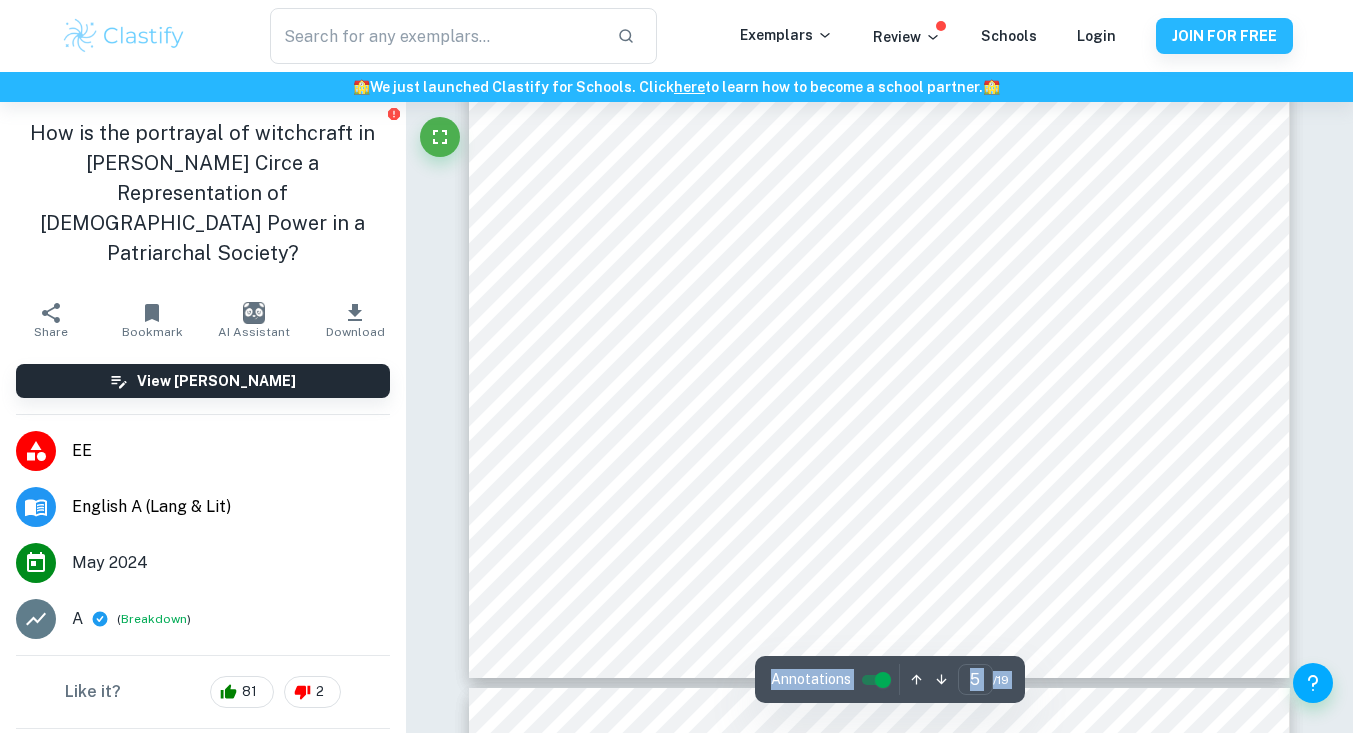 scroll, scrollTop: 5066, scrollLeft: 0, axis: vertical 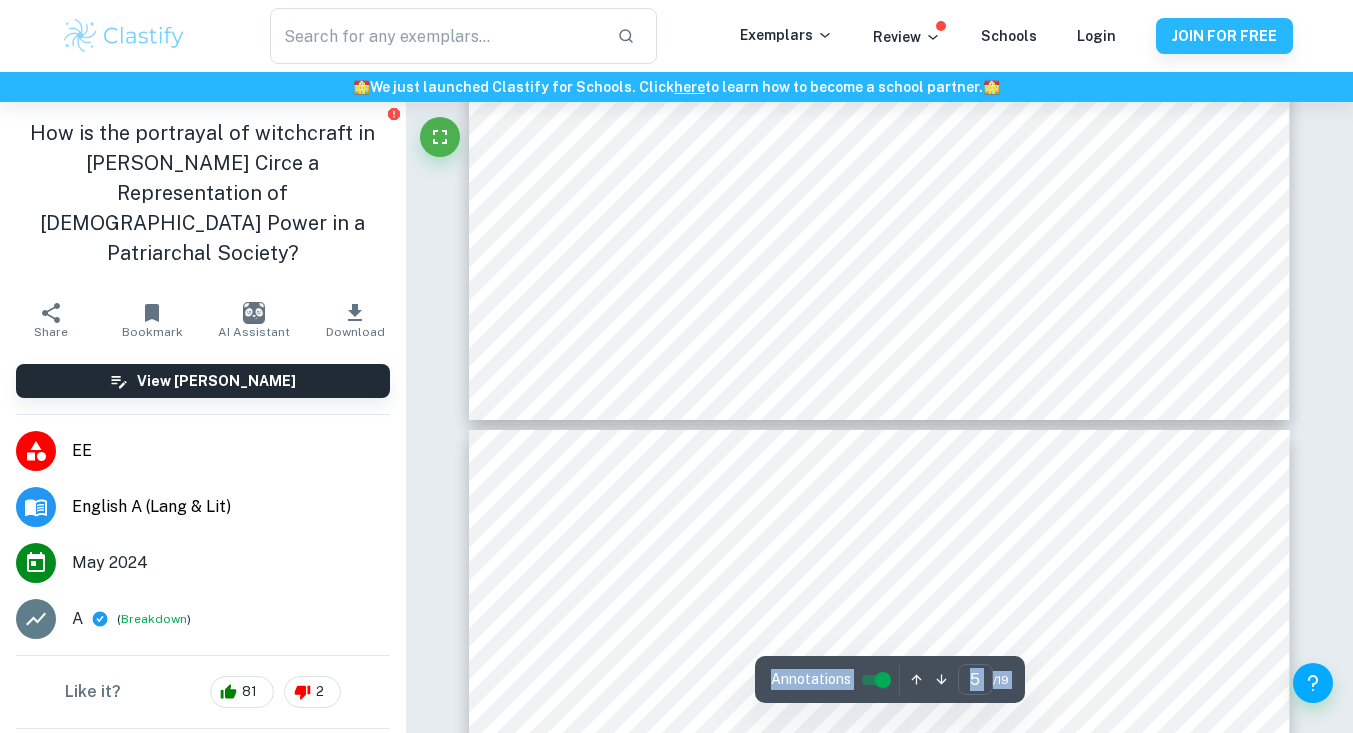 type on "4" 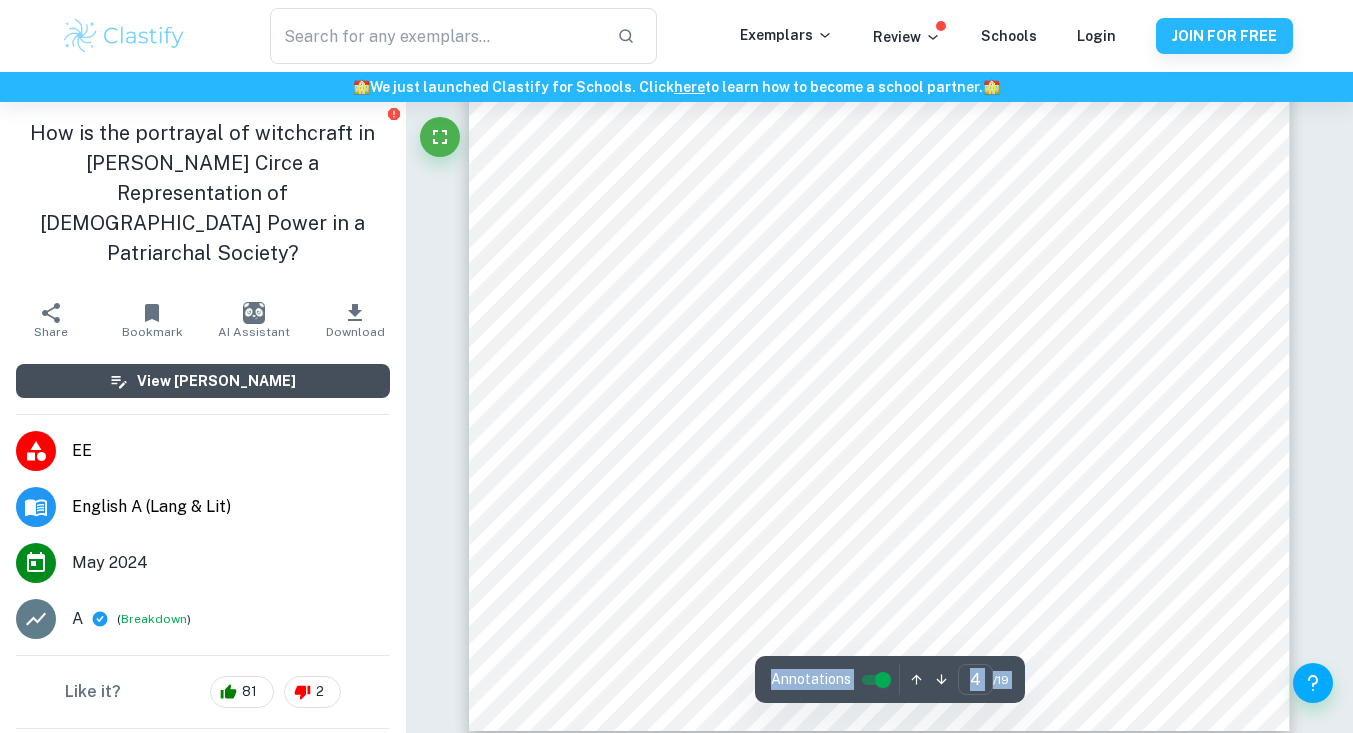 scroll, scrollTop: 3866, scrollLeft: 0, axis: vertical 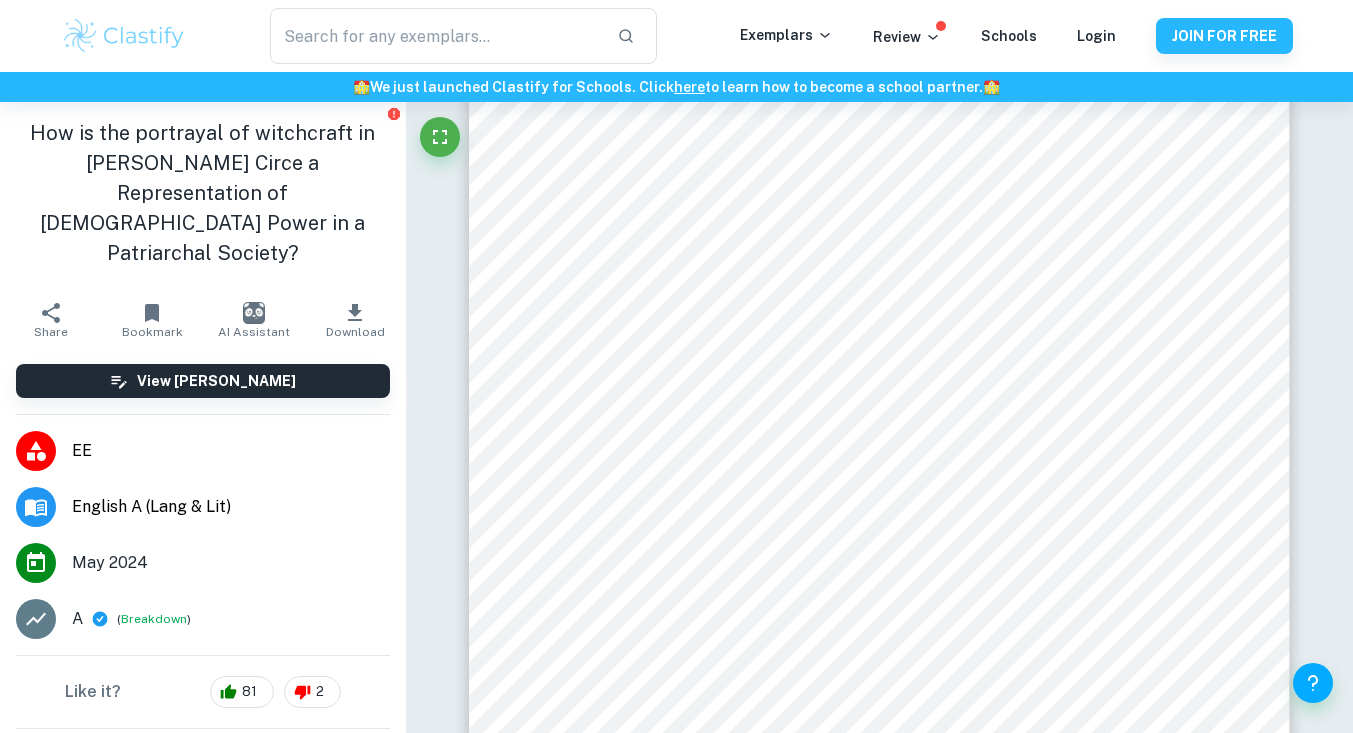 click on "English A (Lang & Lit)" at bounding box center (231, 507) 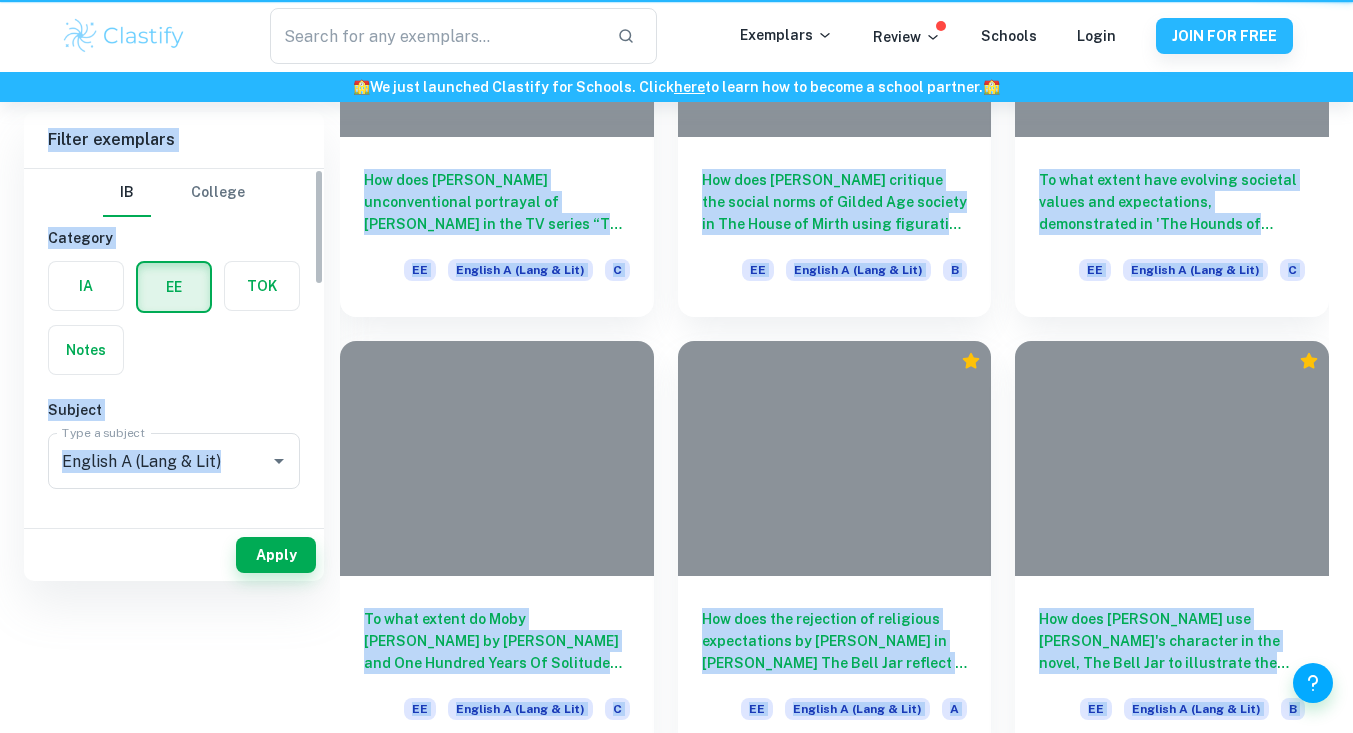scroll, scrollTop: 0, scrollLeft: 0, axis: both 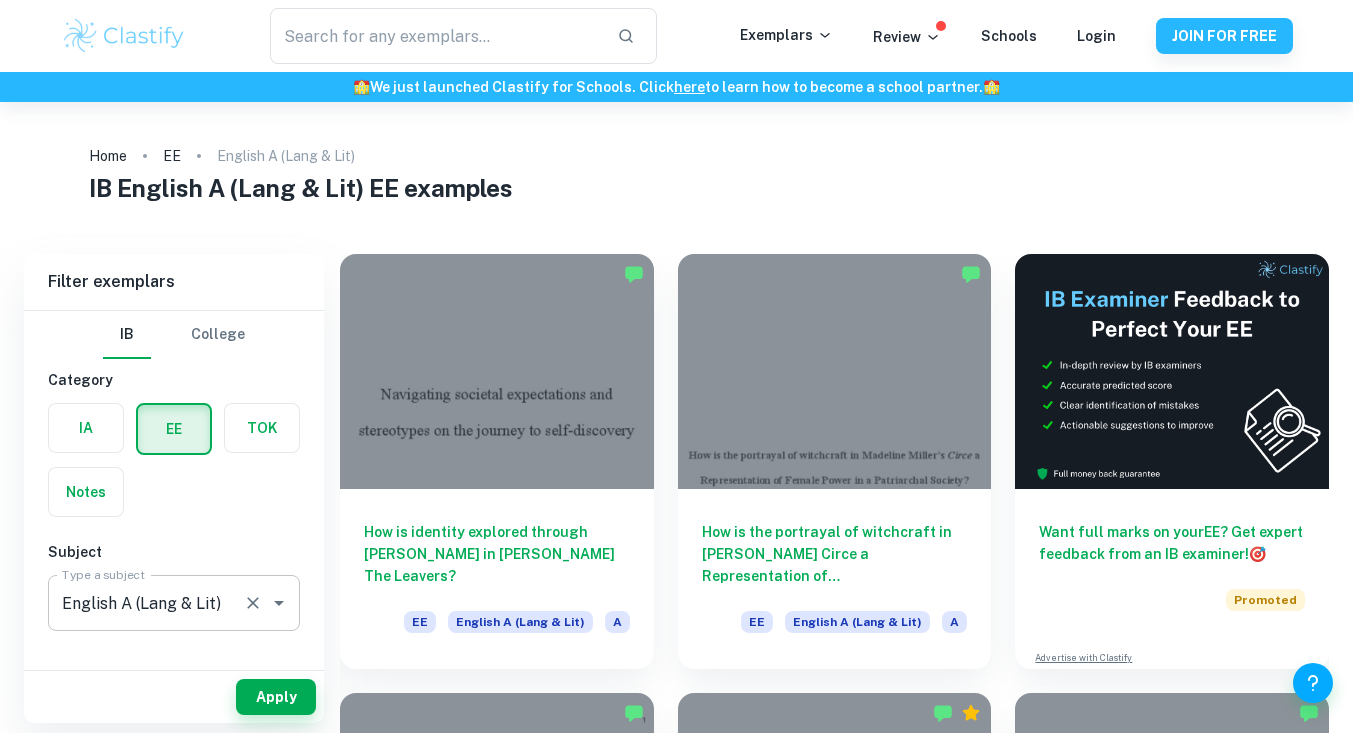 click 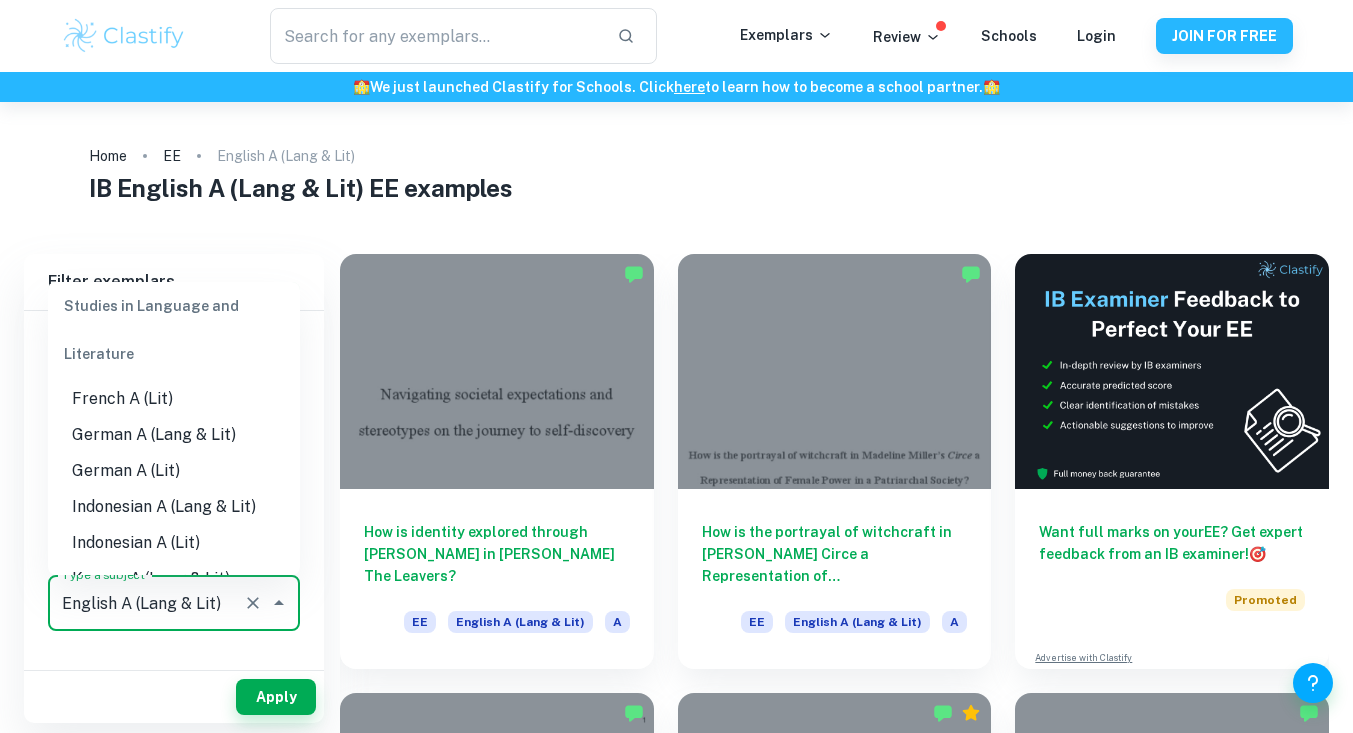 scroll, scrollTop: 196, scrollLeft: 0, axis: vertical 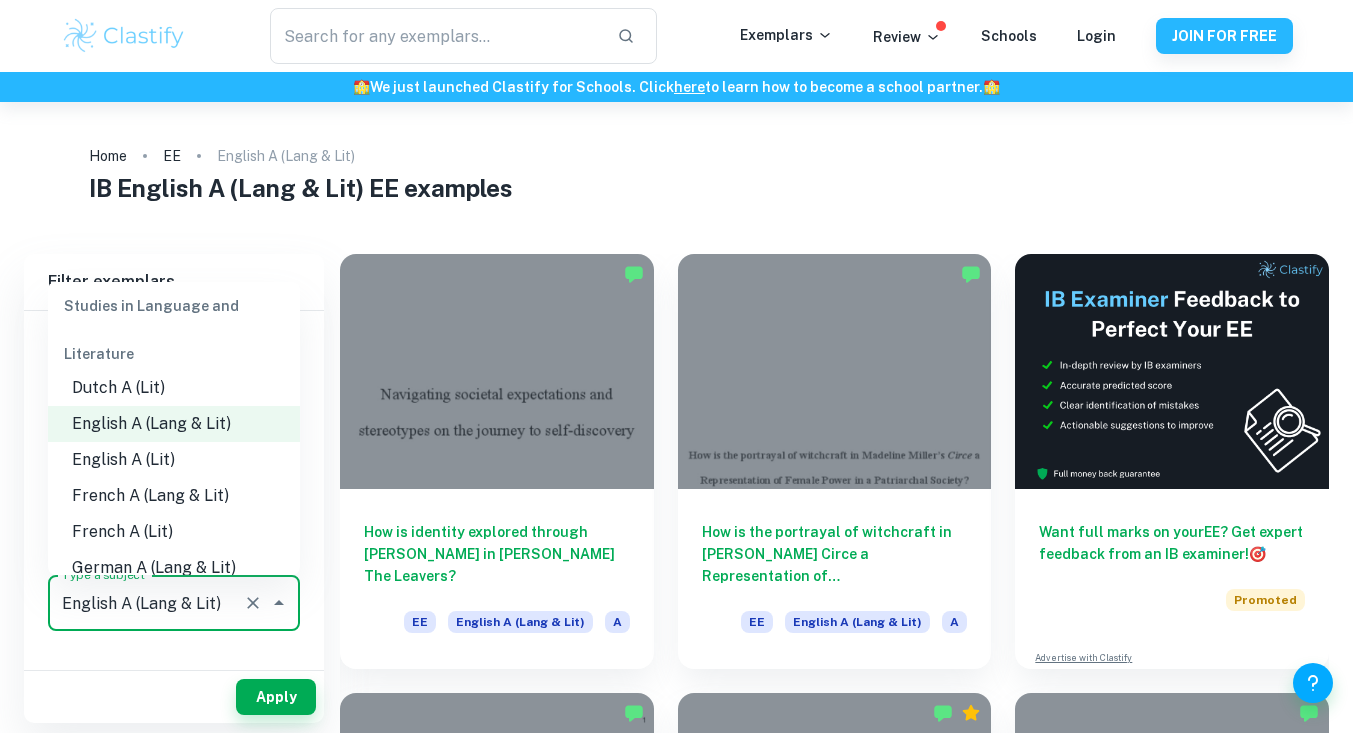 click on "French A (Lit)" at bounding box center (174, 532) 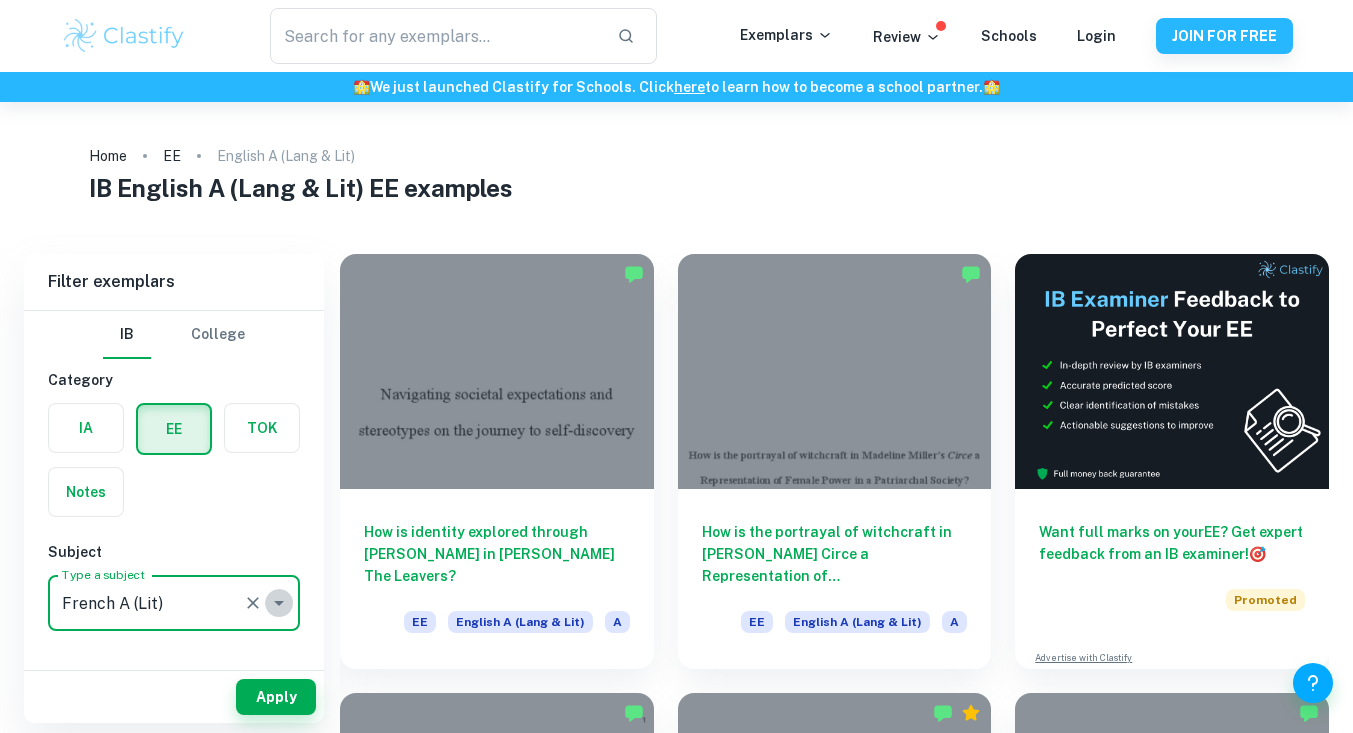 click 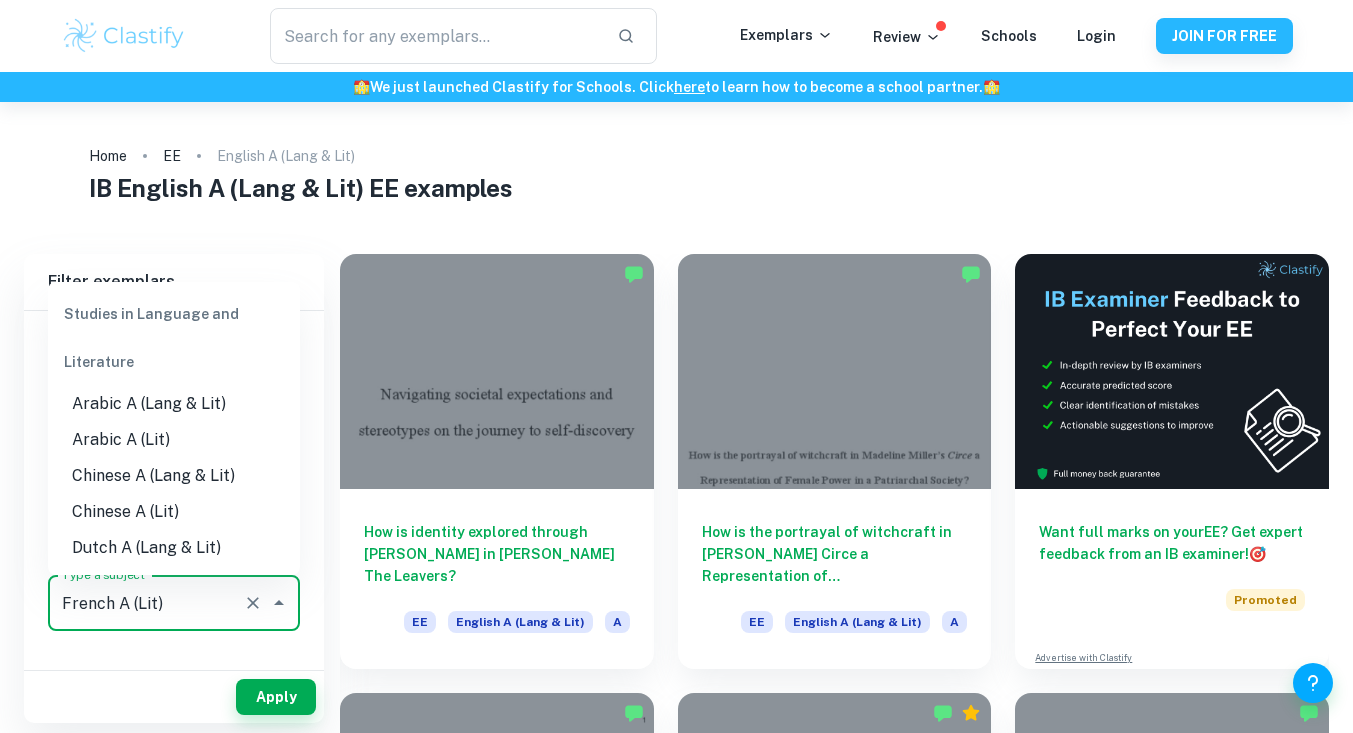 scroll, scrollTop: 171, scrollLeft: 0, axis: vertical 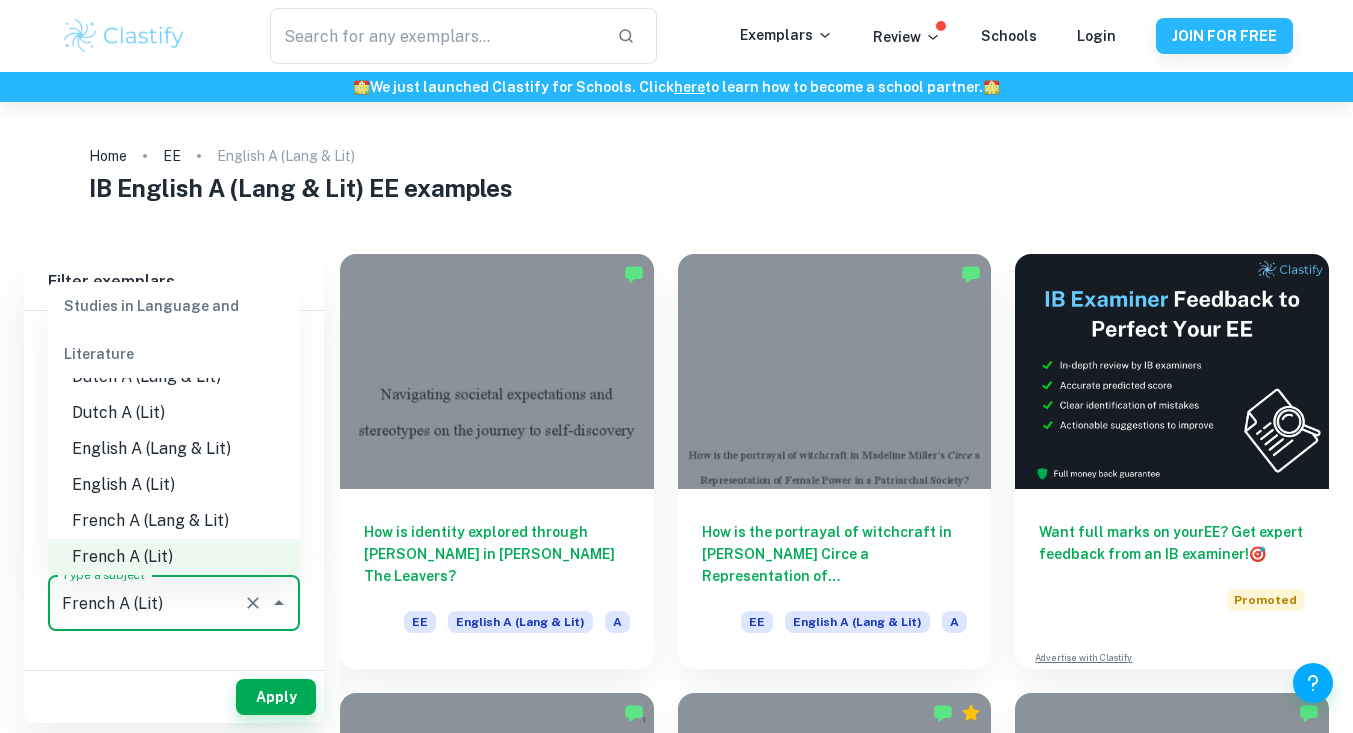 click on "English A (Lit)" at bounding box center (174, 485) 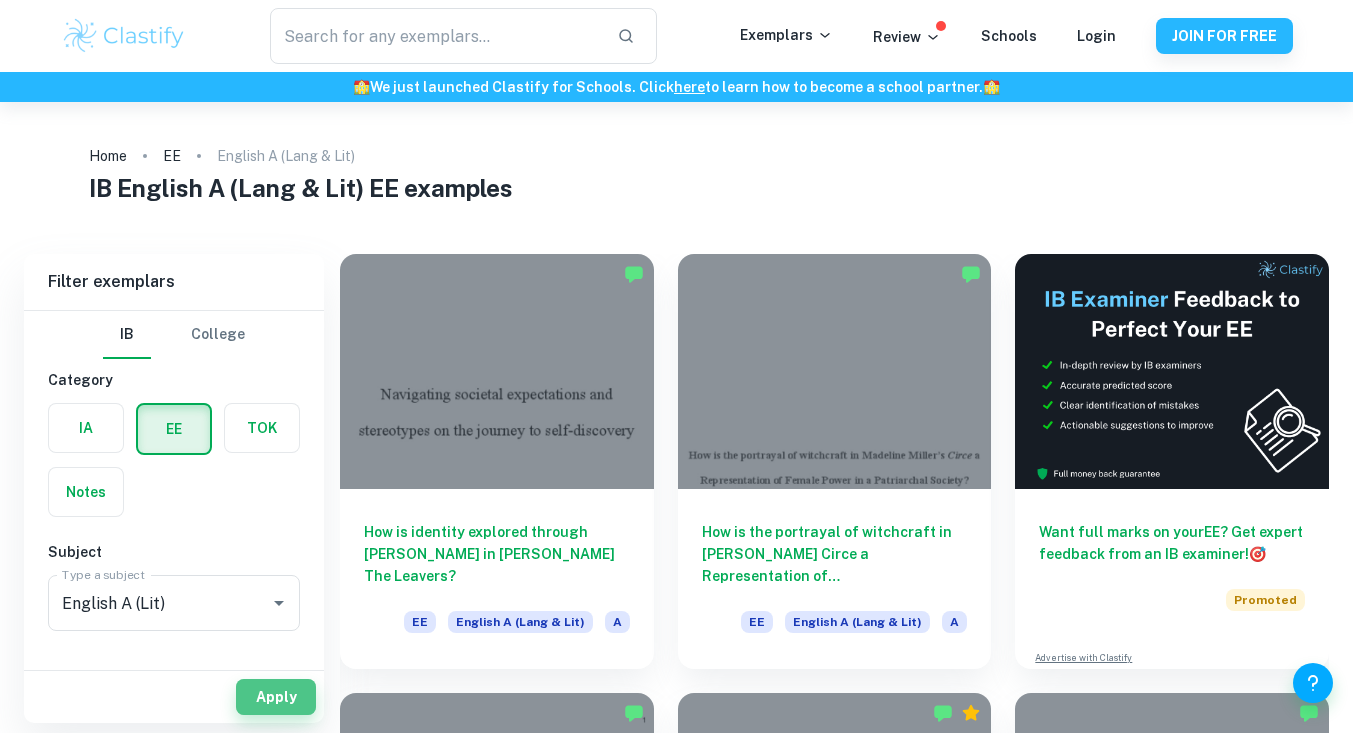 drag, startPoint x: 287, startPoint y: 701, endPoint x: 596, endPoint y: 615, distance: 320.74445 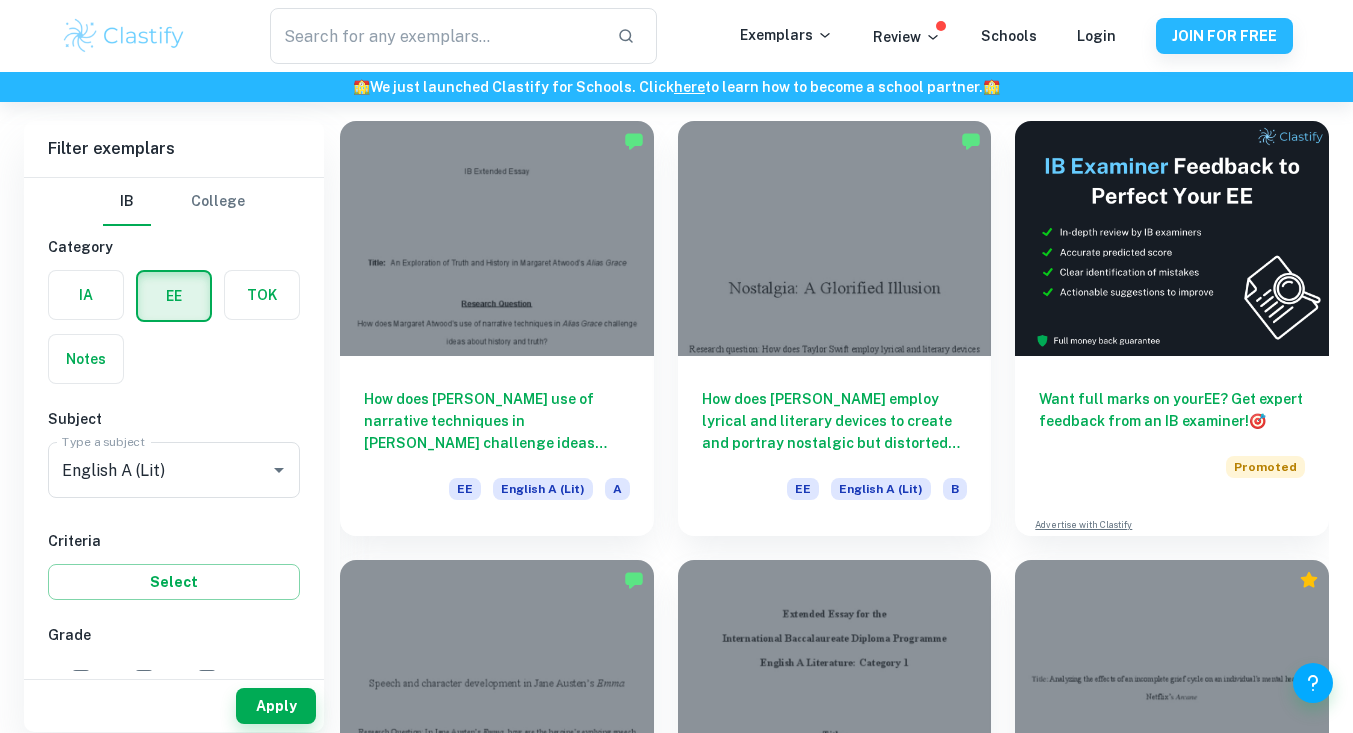 scroll, scrollTop: 400, scrollLeft: 0, axis: vertical 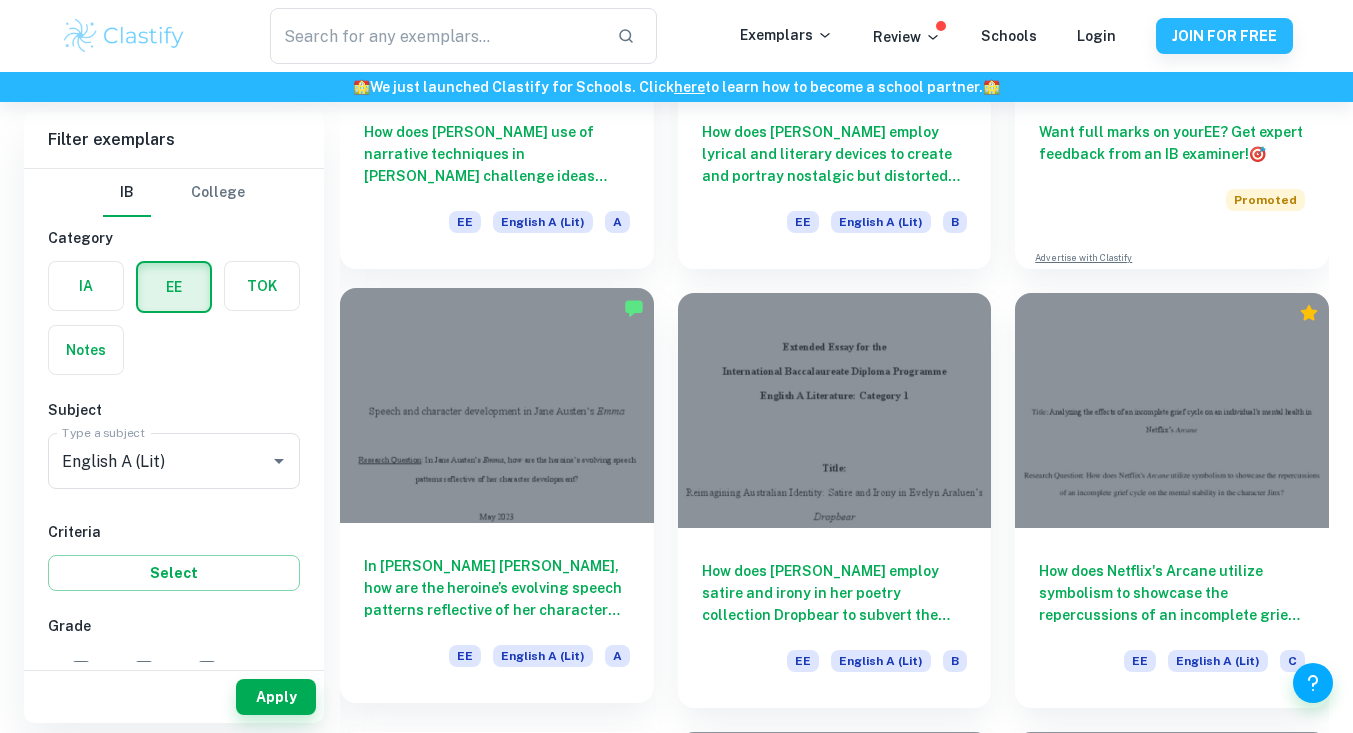 click at bounding box center [497, 405] 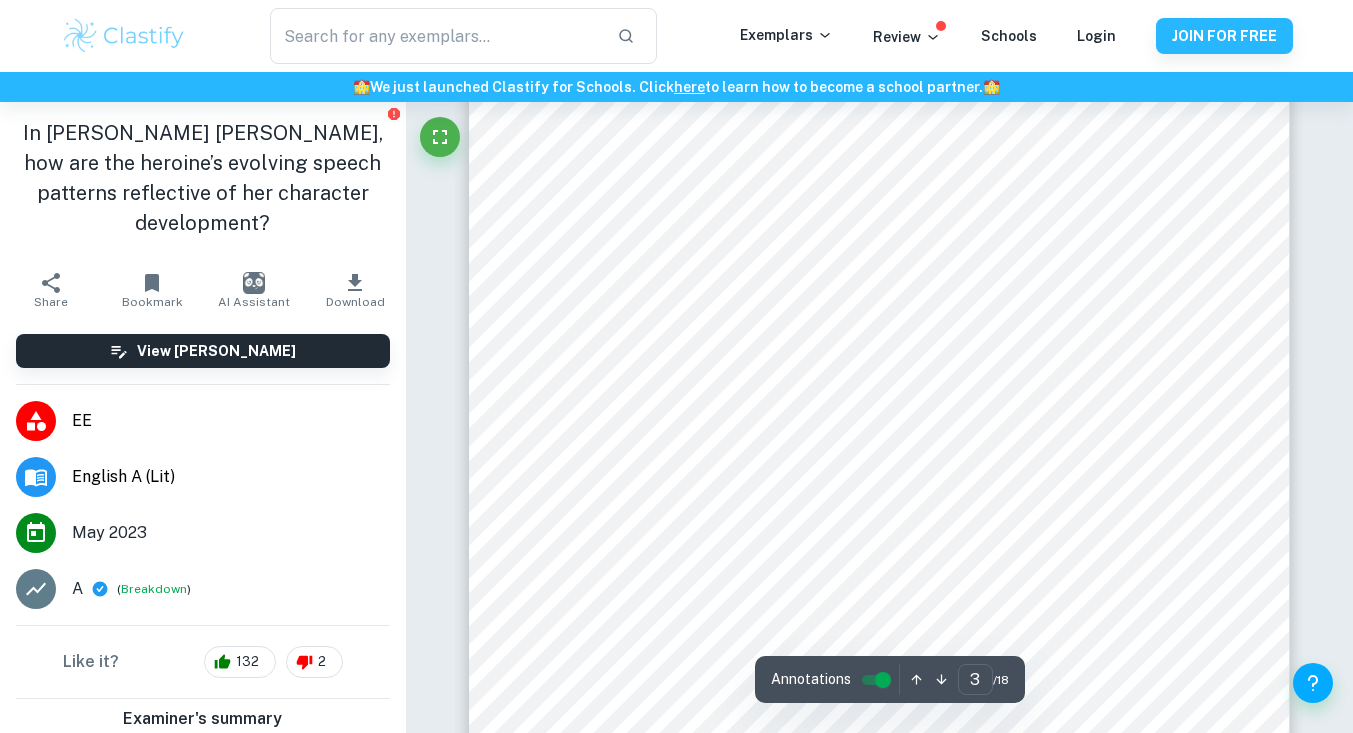 scroll, scrollTop: 2667, scrollLeft: 0, axis: vertical 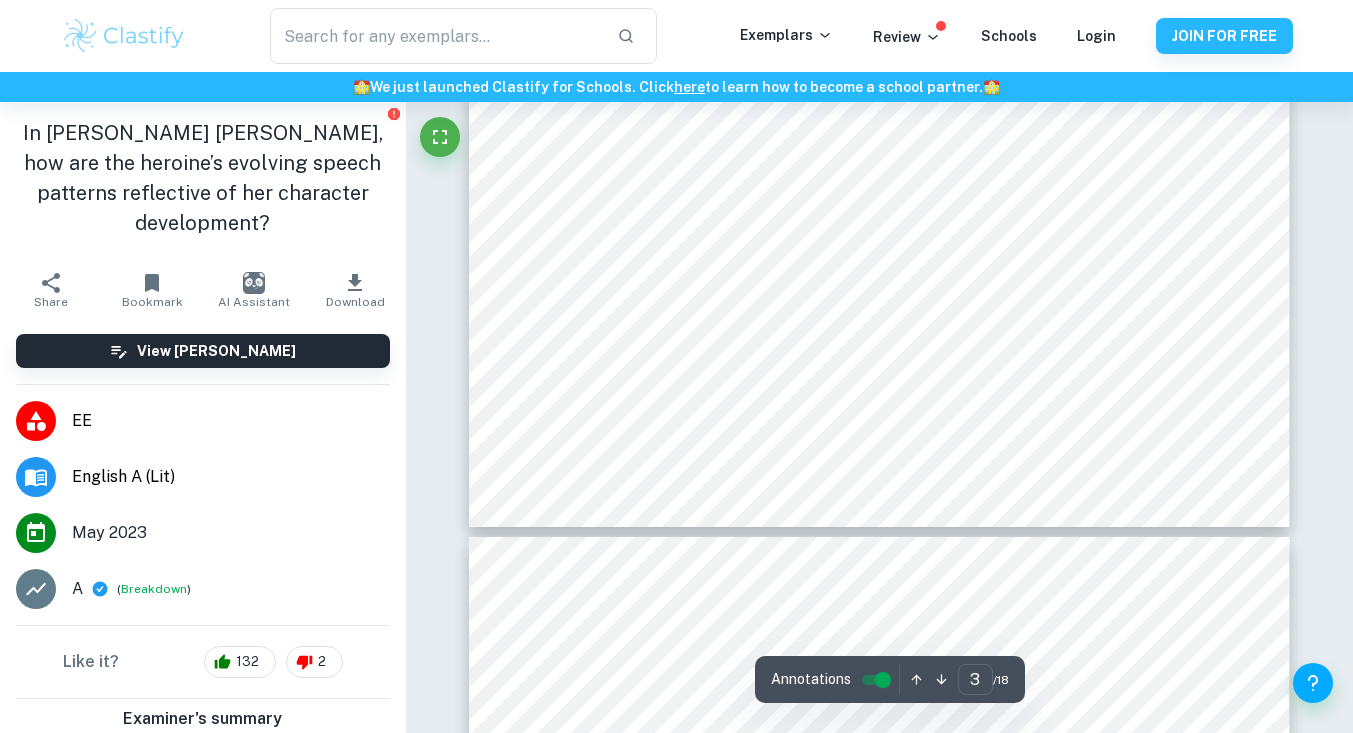 type on "4" 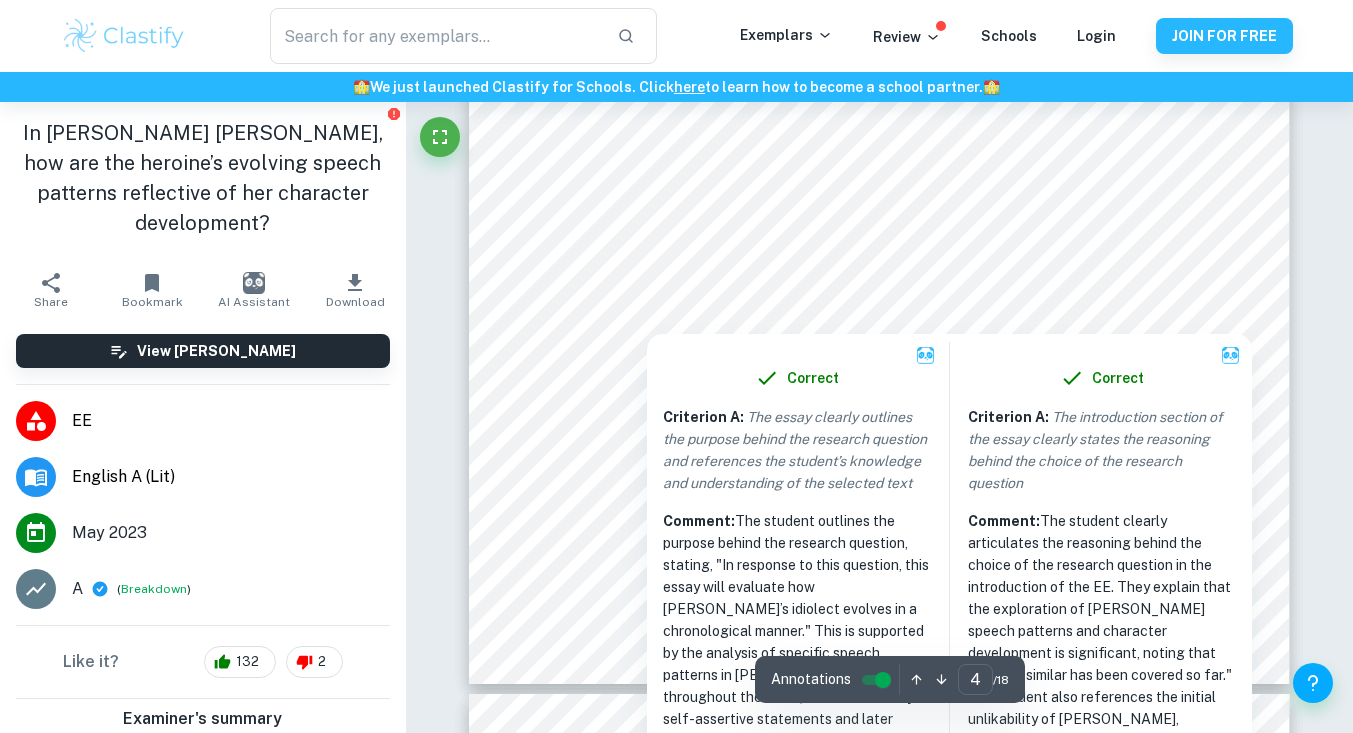 scroll, scrollTop: 4000, scrollLeft: 0, axis: vertical 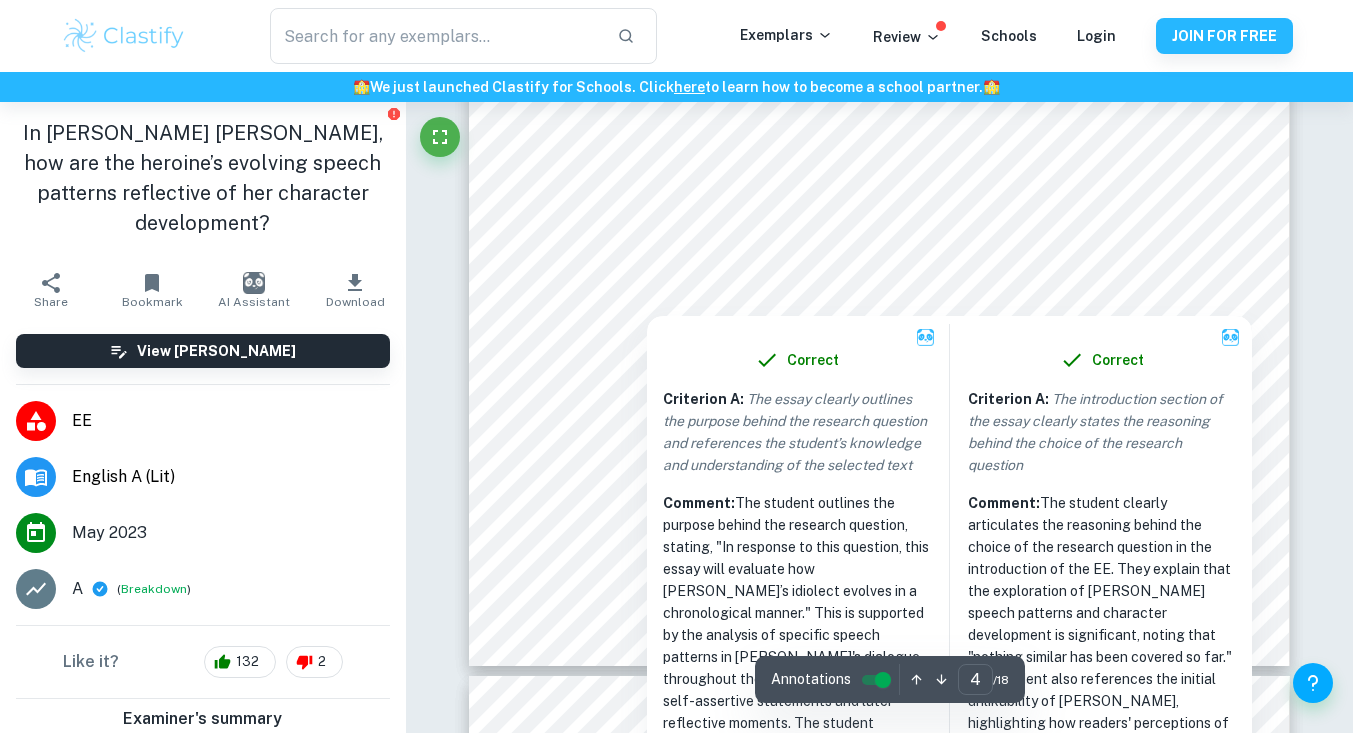 click at bounding box center (878, 192) 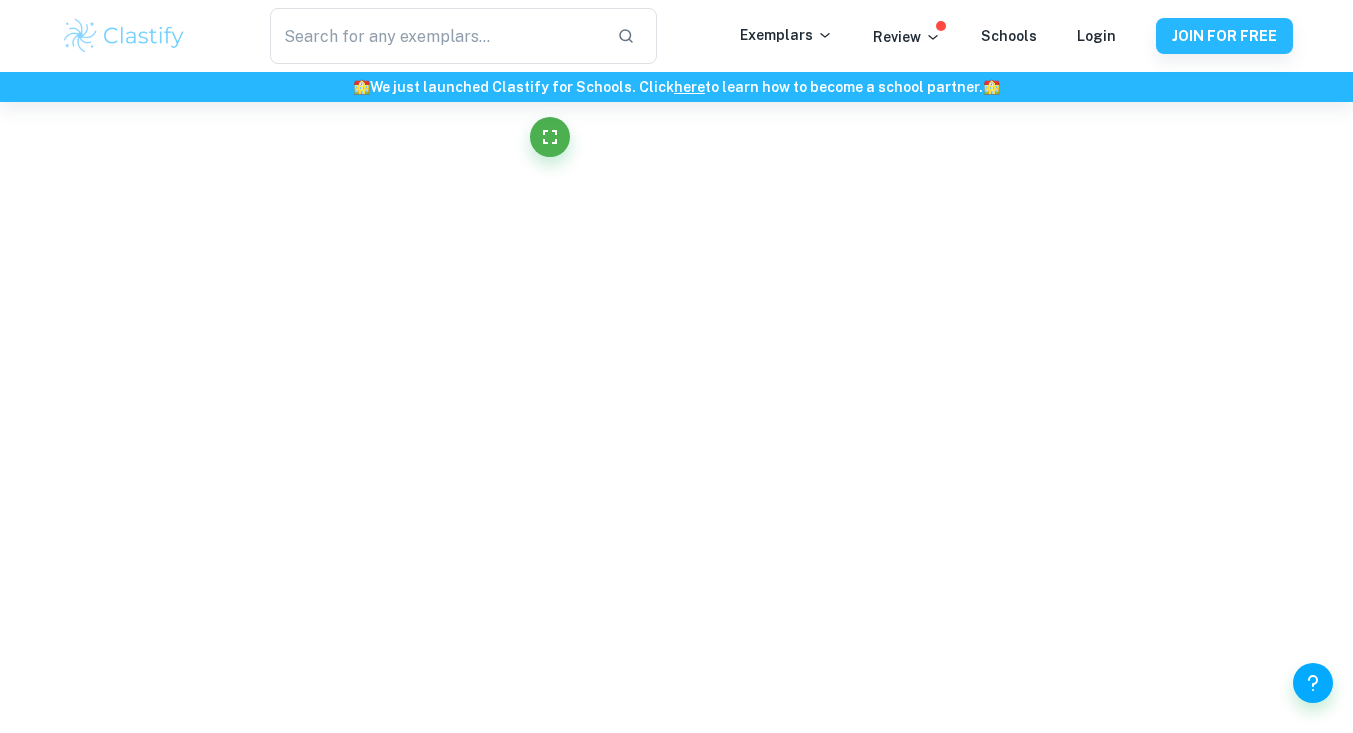 click on "We value your privacy We use cookies to enhance your browsing experience, serve personalised ads or content, and analyse our traffic. By clicking "Accept All", you consent to our use of cookies.   Cookie Policy Customise   Reject All   Accept All   Customise Consent Preferences   We use cookies to help you navigate efficiently and perform certain functions. You will find detailed information about all cookies under each consent category below. The cookies that are categorised as "Necessary" are stored on your browser as they are essential for enabling the basic functionalities of the site. ...  Show more For more information on how Google's third-party cookies operate and handle your data, see:   Google Privacy Policy Necessary Always Active Necessary cookies are required to enable the basic features of this site, such as providing secure log-in or adjusting your consent preferences. These cookies do not store any personally identifiable data. Functional Analytics Performance Advertisement Uncategorised" at bounding box center [676, -3634] 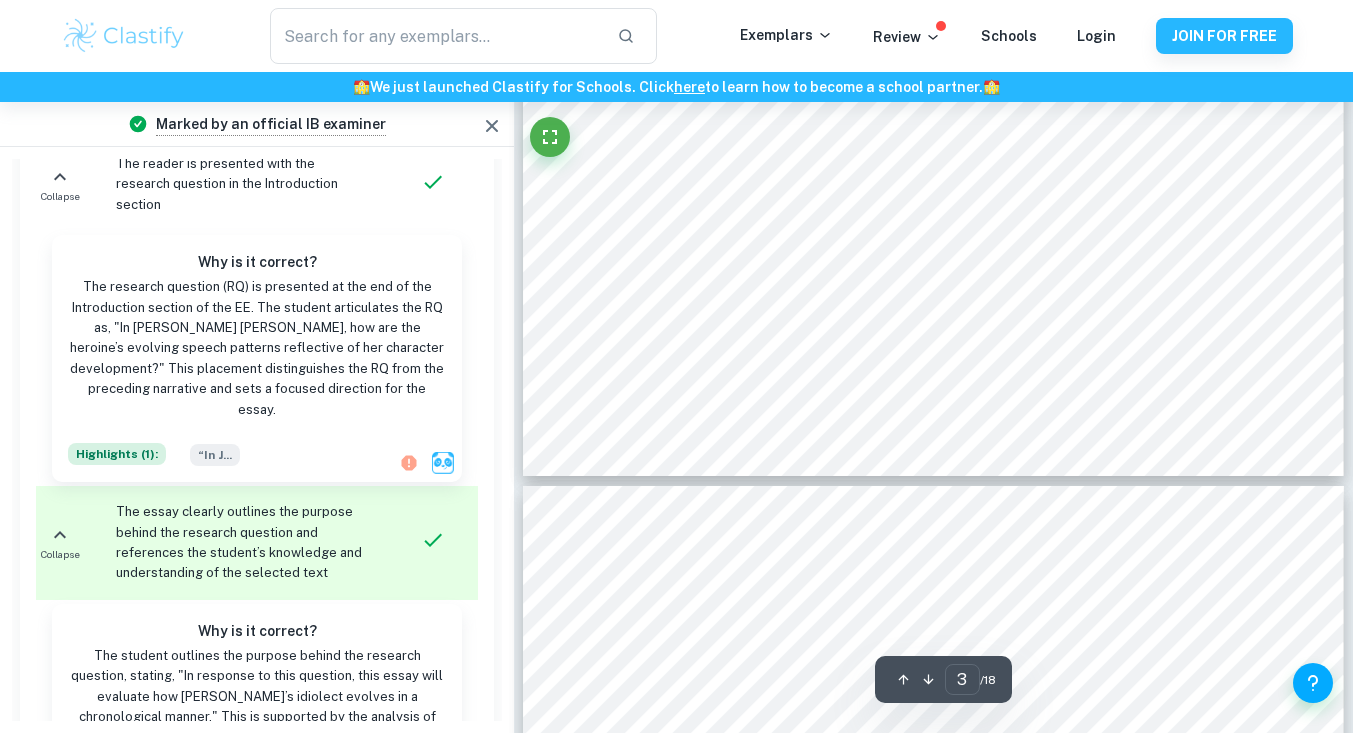 scroll, scrollTop: 2933, scrollLeft: 0, axis: vertical 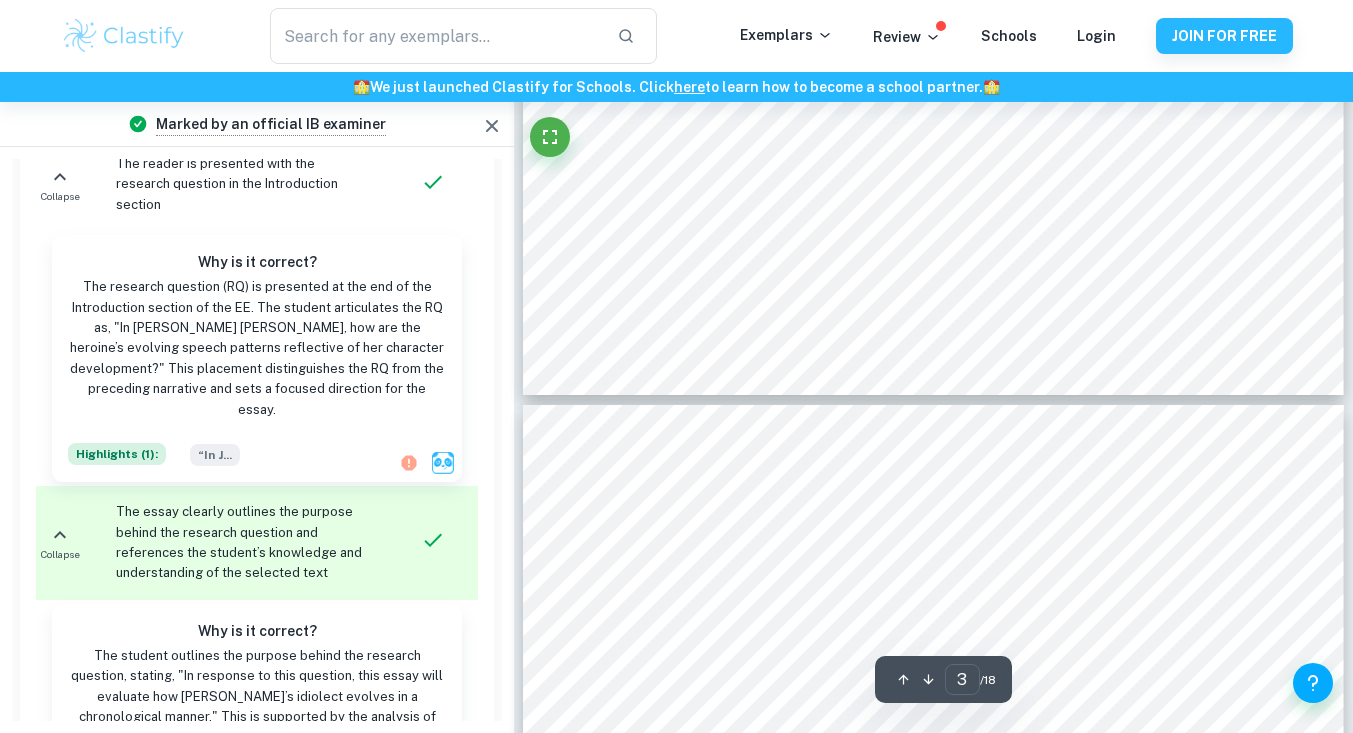 type on "4" 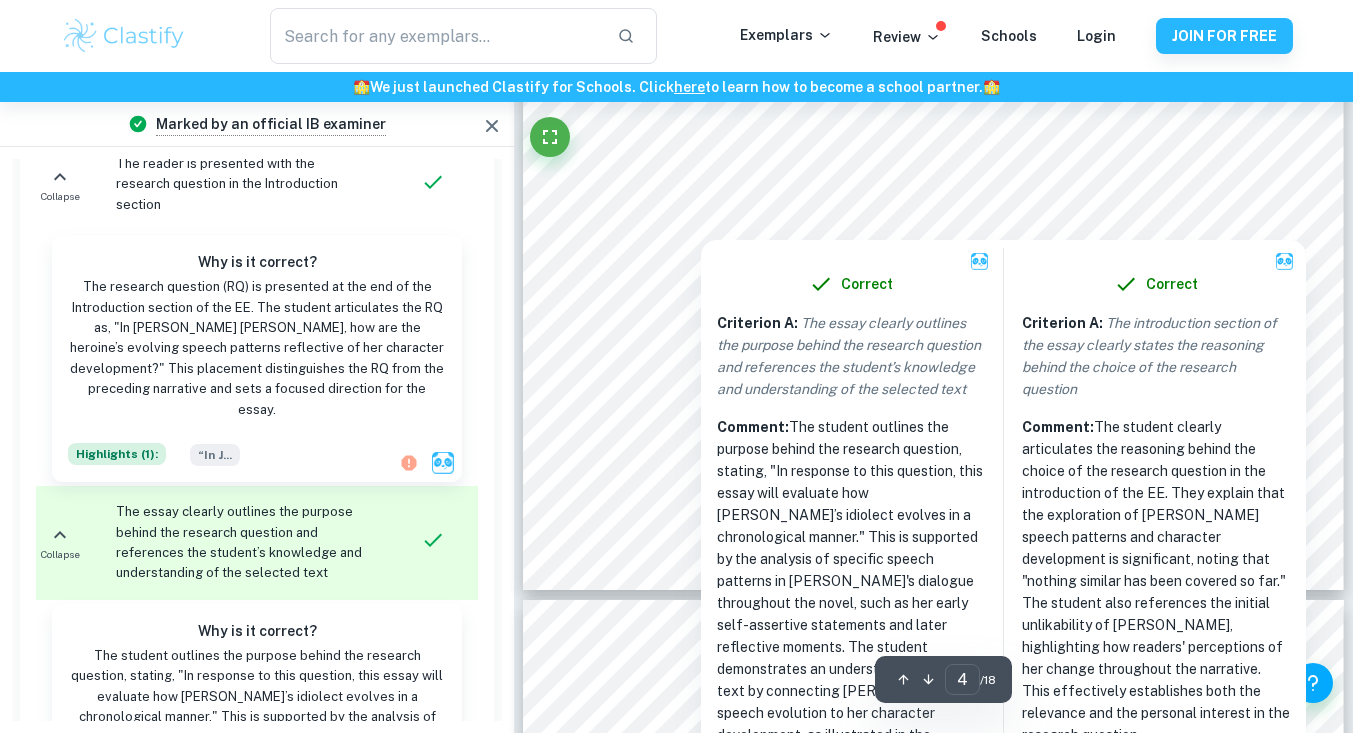 scroll, scrollTop: 4000, scrollLeft: 0, axis: vertical 